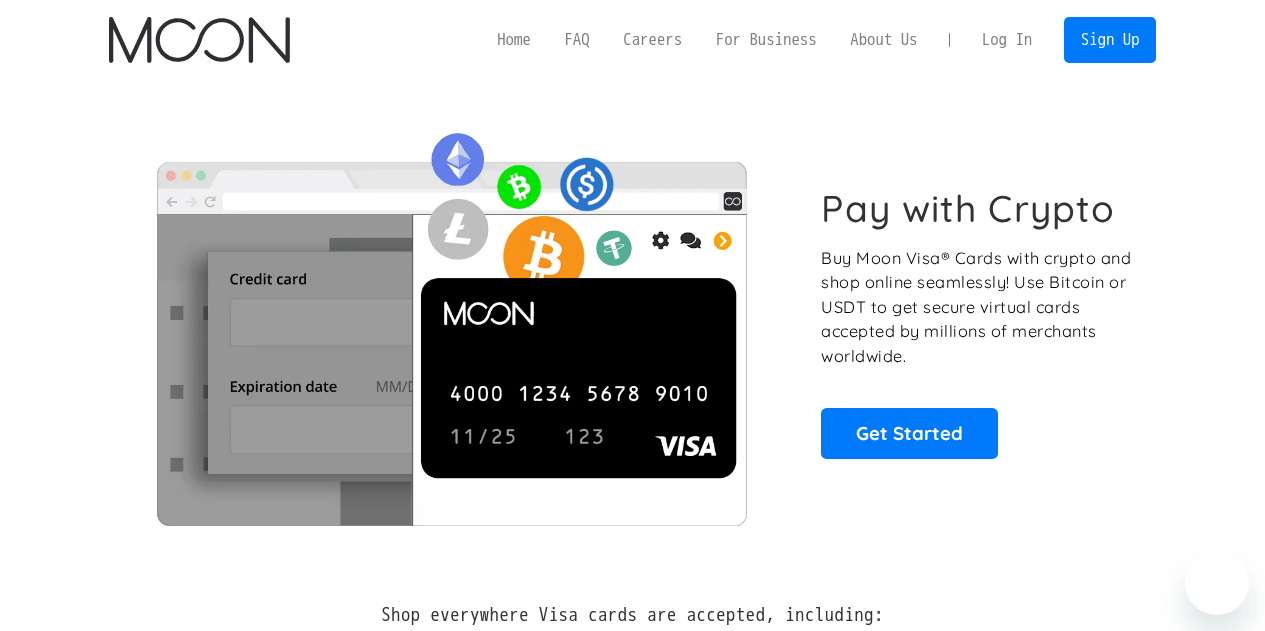 scroll, scrollTop: 0, scrollLeft: 0, axis: both 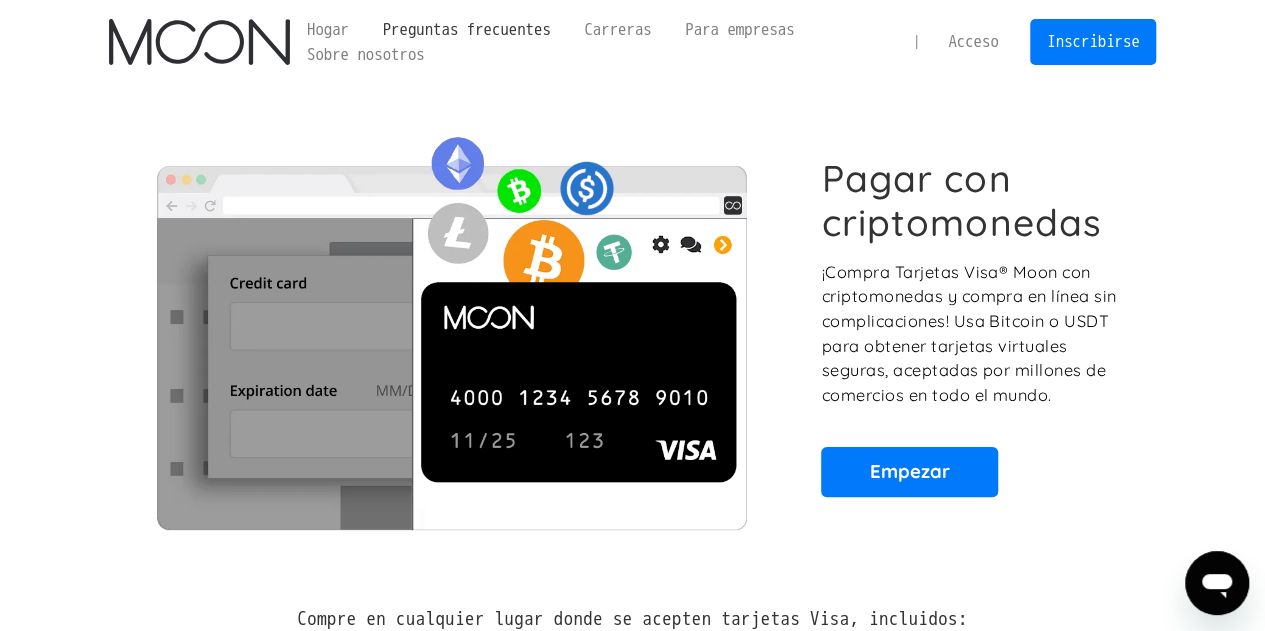 click on "Preguntas frecuentes" at bounding box center (467, 29) 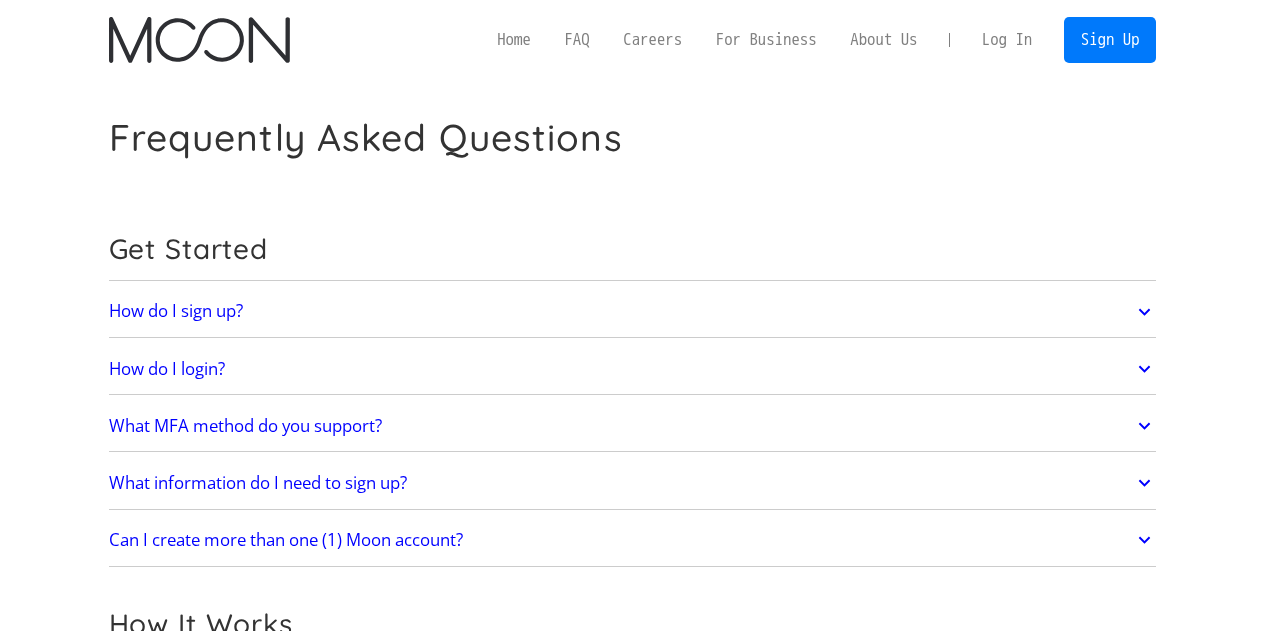 scroll, scrollTop: 0, scrollLeft: 0, axis: both 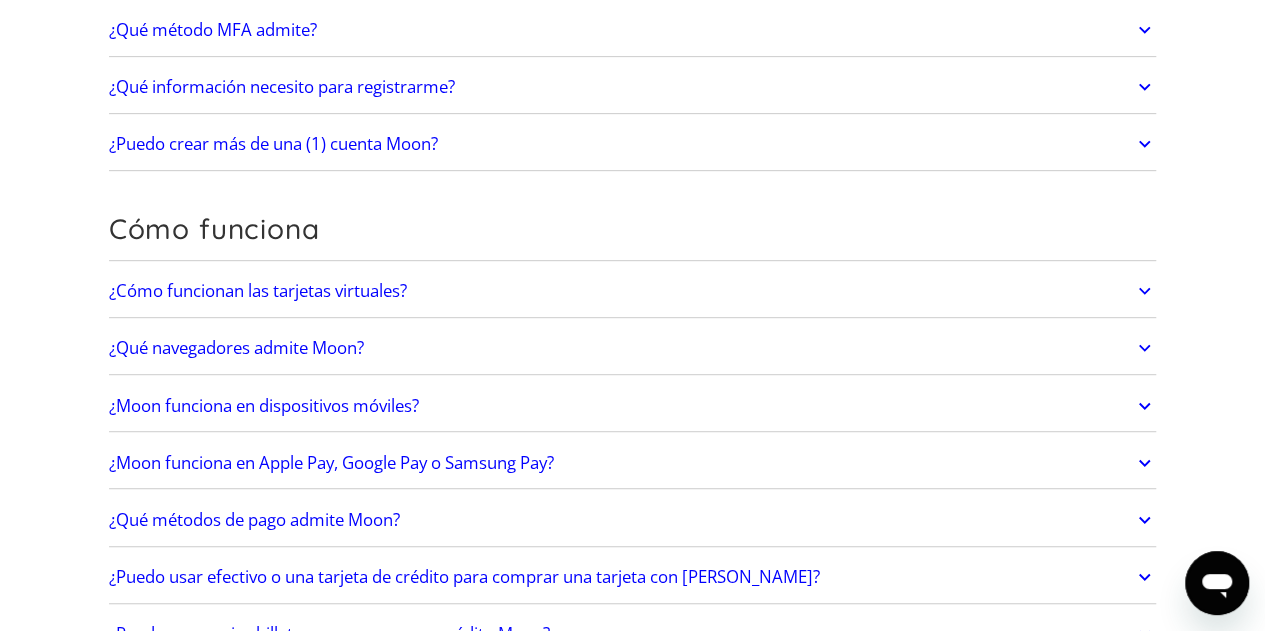 click on "¿Qué información necesito para registrarme?" at bounding box center [282, 86] 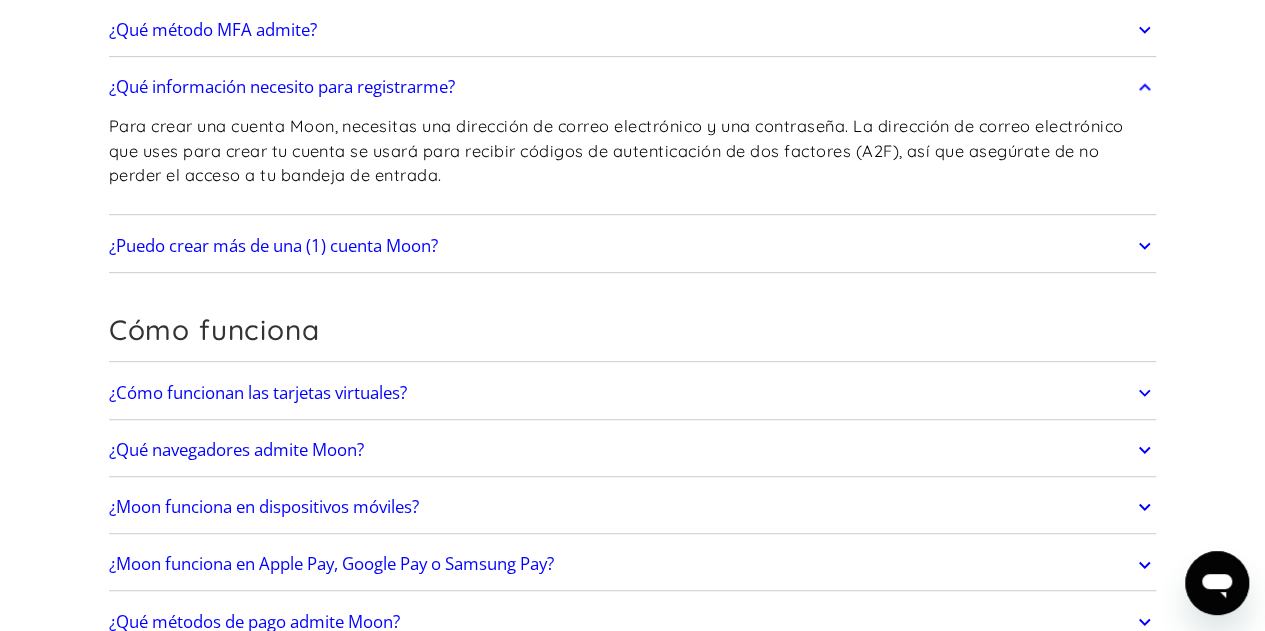 click on "¿Puedo crear más de una (1) cuenta Moon?" at bounding box center [273, 245] 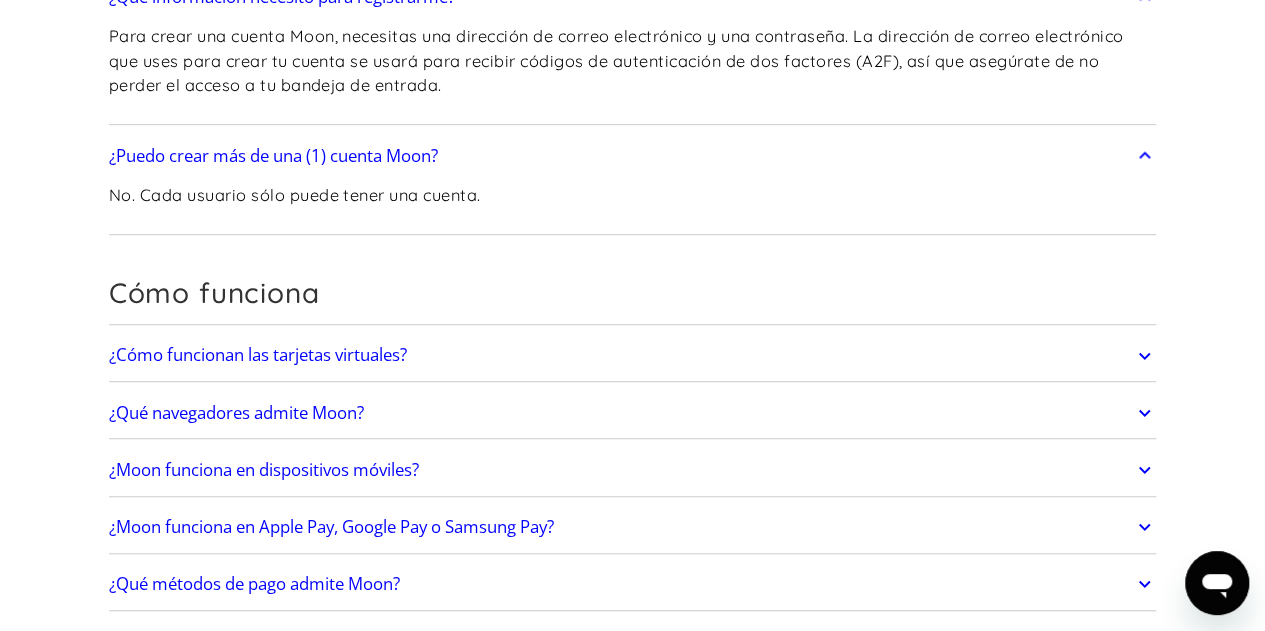 scroll, scrollTop: 600, scrollLeft: 0, axis: vertical 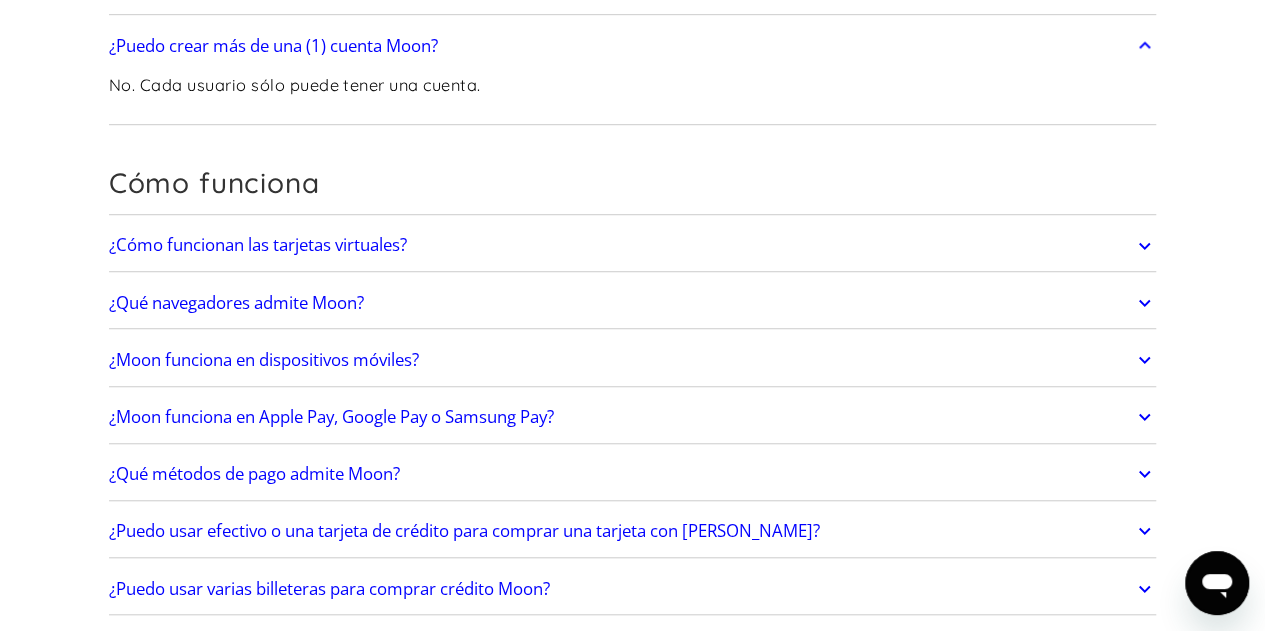 click on "¿Cómo funcionan las tarjetas virtuales?" at bounding box center [258, 244] 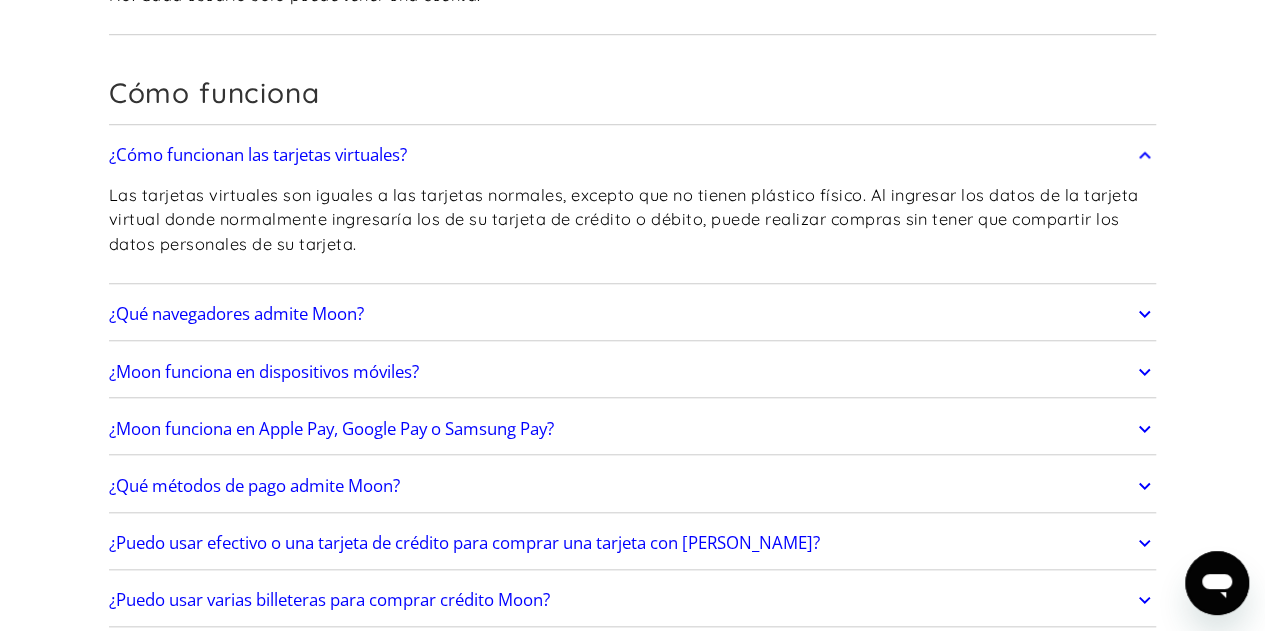 scroll, scrollTop: 800, scrollLeft: 0, axis: vertical 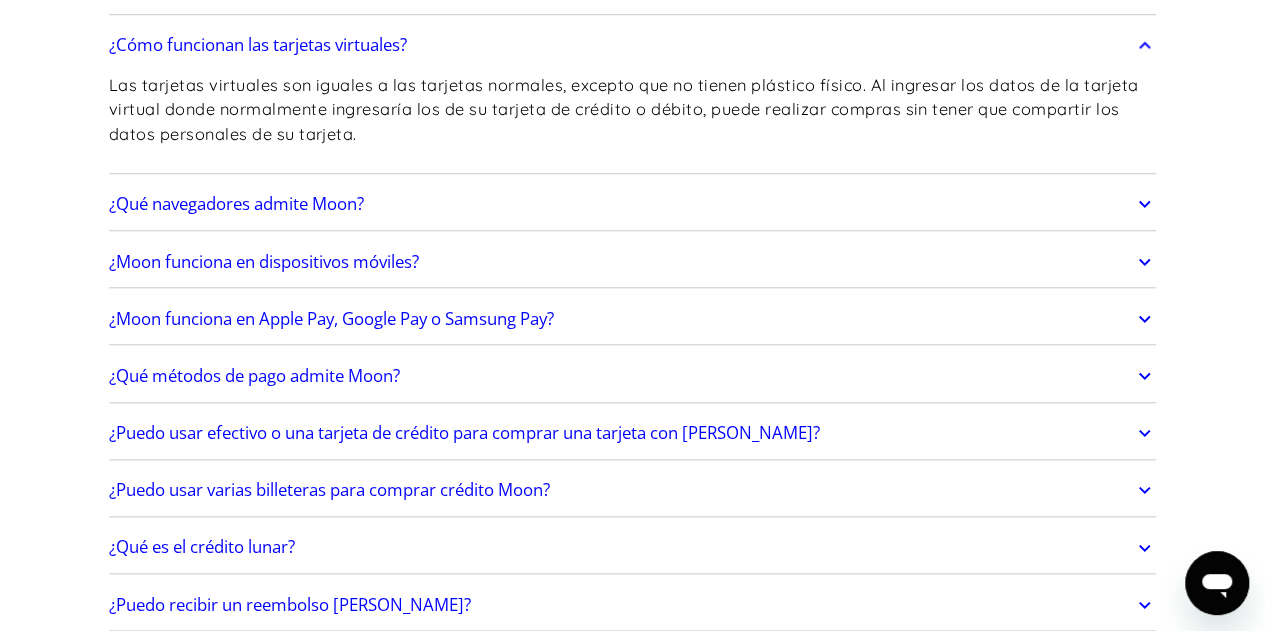 click on "¿Moon funciona en dispositivos móviles?" at bounding box center (264, 261) 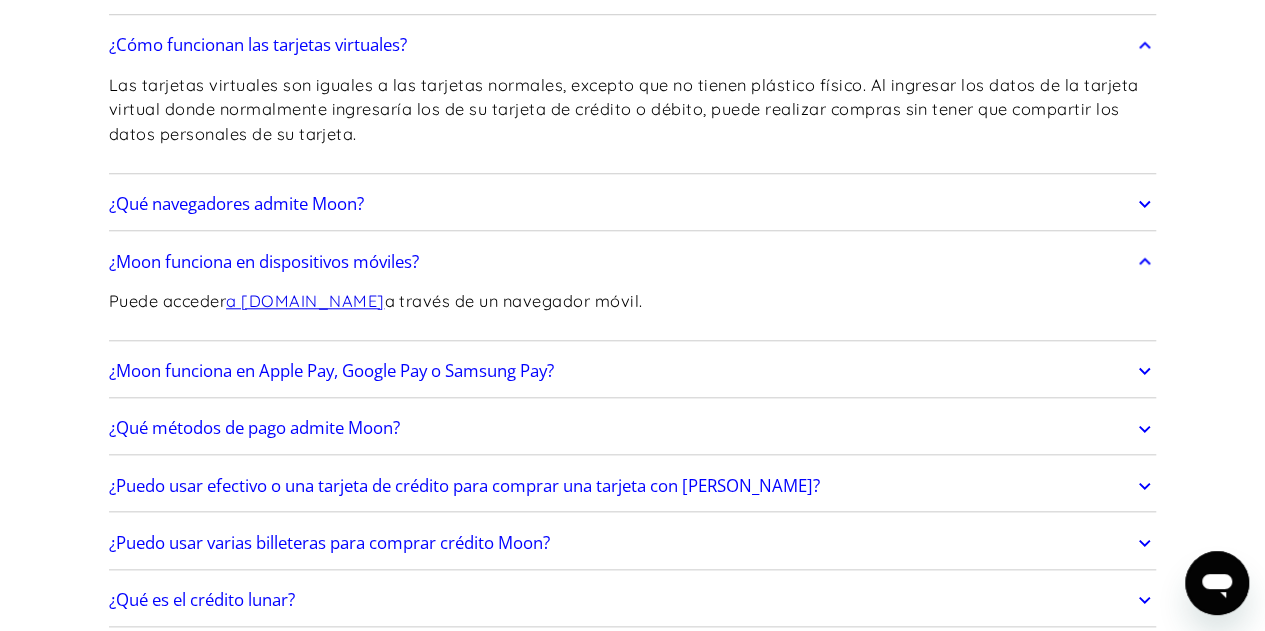 click on "¿Moon funciona en Apple Pay, Google Pay o Samsung Pay?" at bounding box center (331, 370) 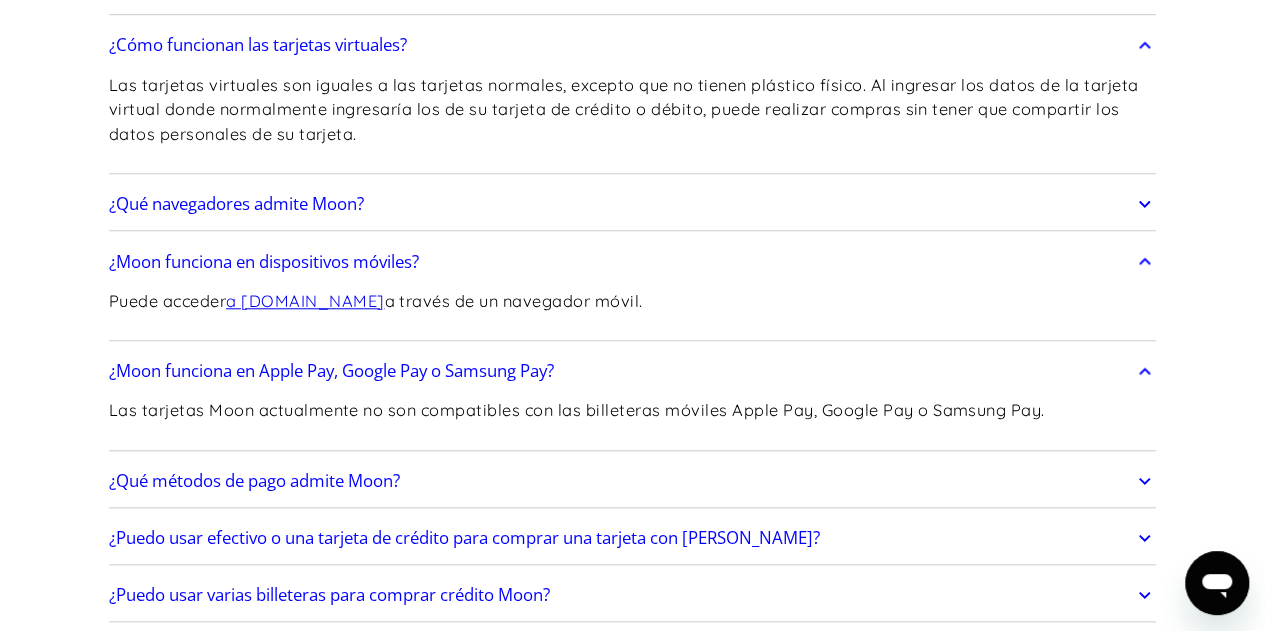 scroll, scrollTop: 900, scrollLeft: 0, axis: vertical 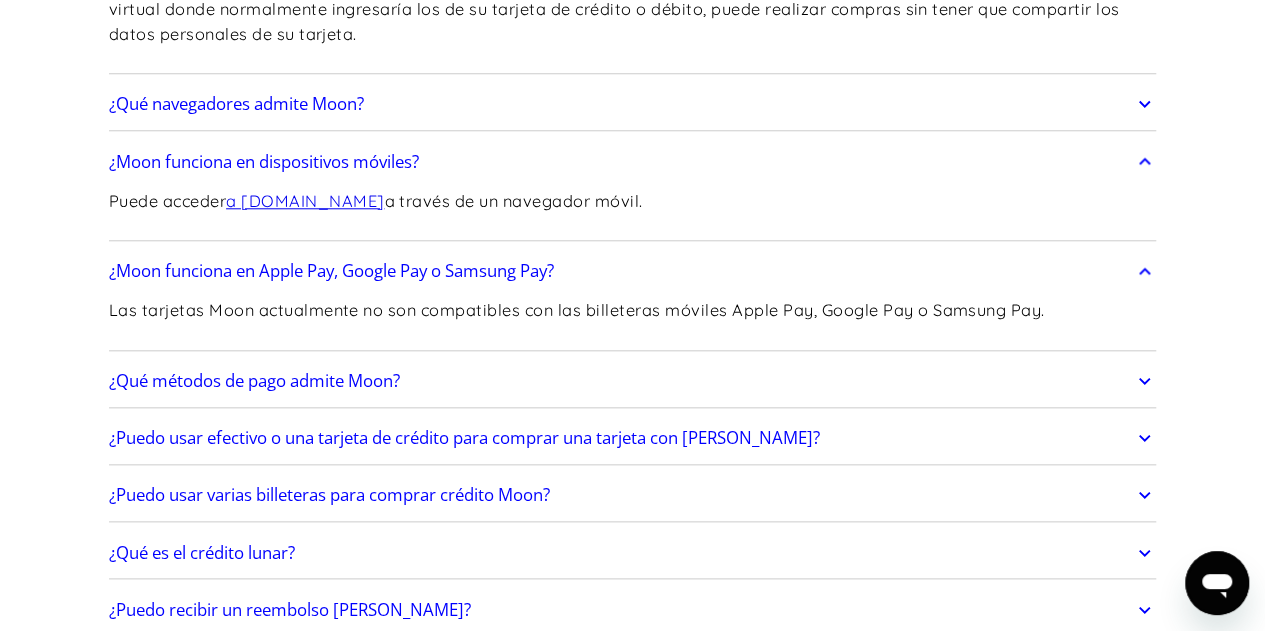 click on "¿Qué métodos de pago admite Moon?" at bounding box center (633, 381) 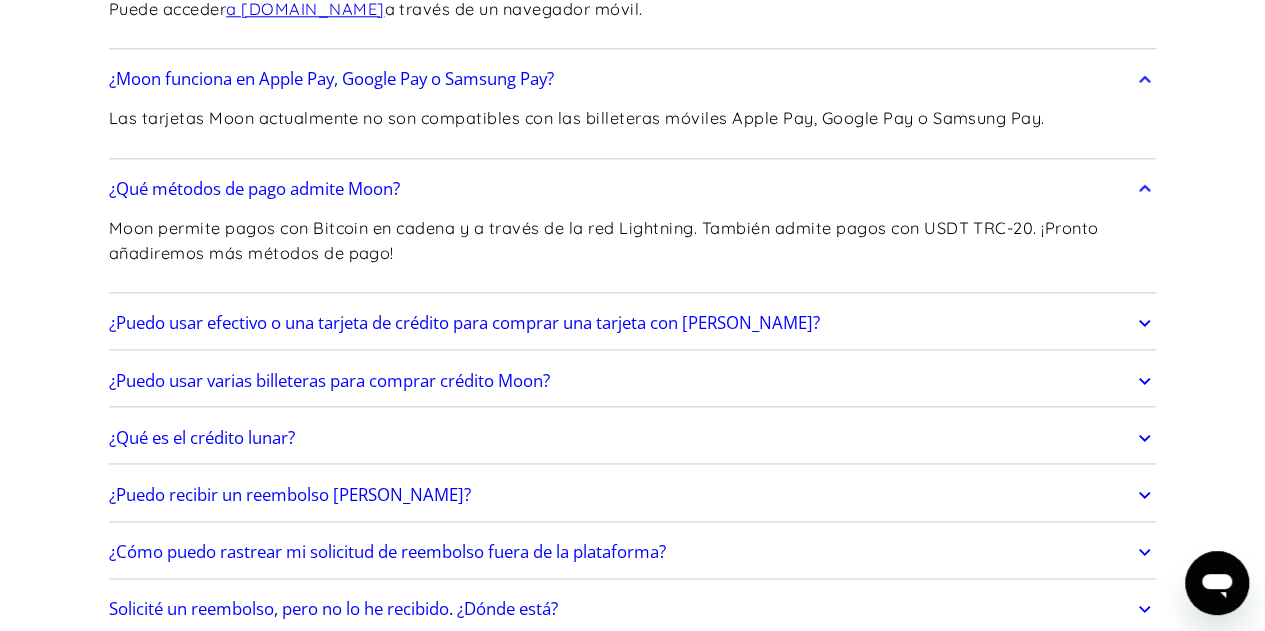 scroll, scrollTop: 1100, scrollLeft: 0, axis: vertical 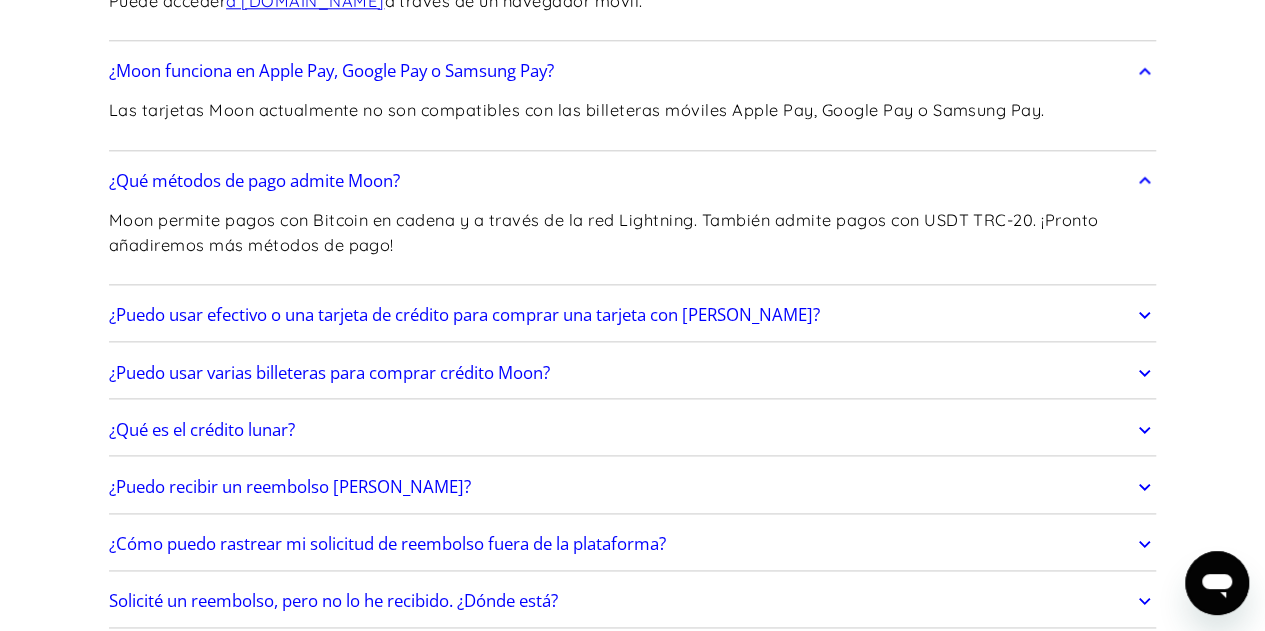 click on "¿Puedo usar efectivo o una tarjeta de crédito para comprar una tarjeta con Moon?" at bounding box center (633, 315) 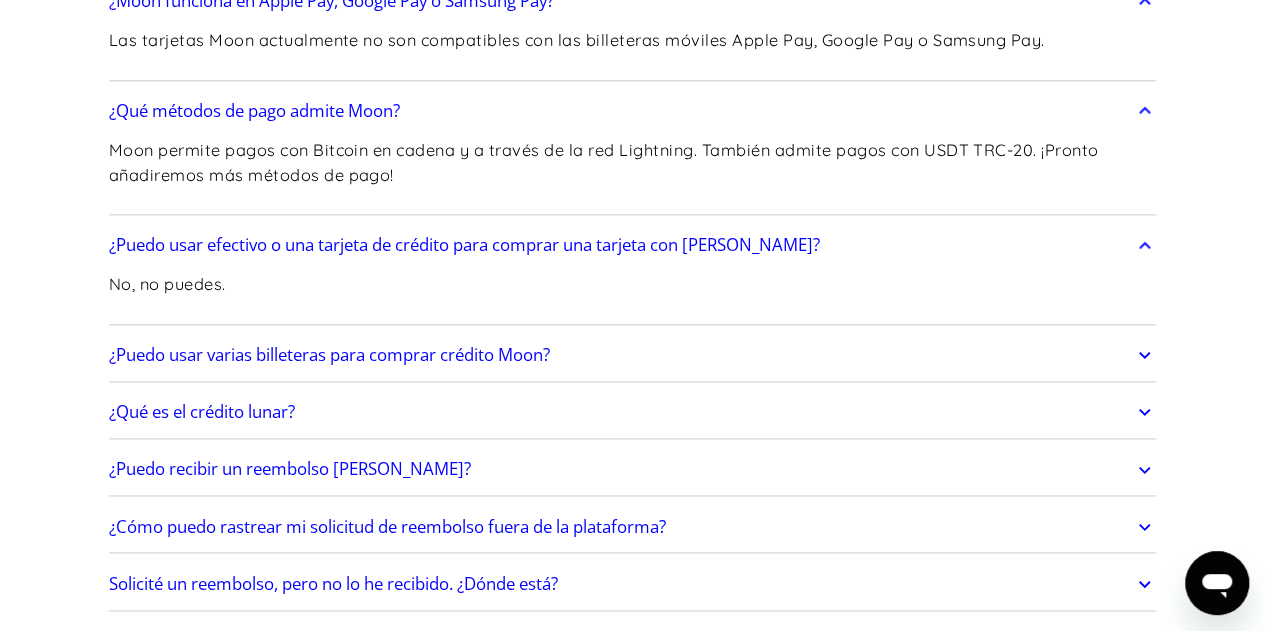 scroll, scrollTop: 1200, scrollLeft: 0, axis: vertical 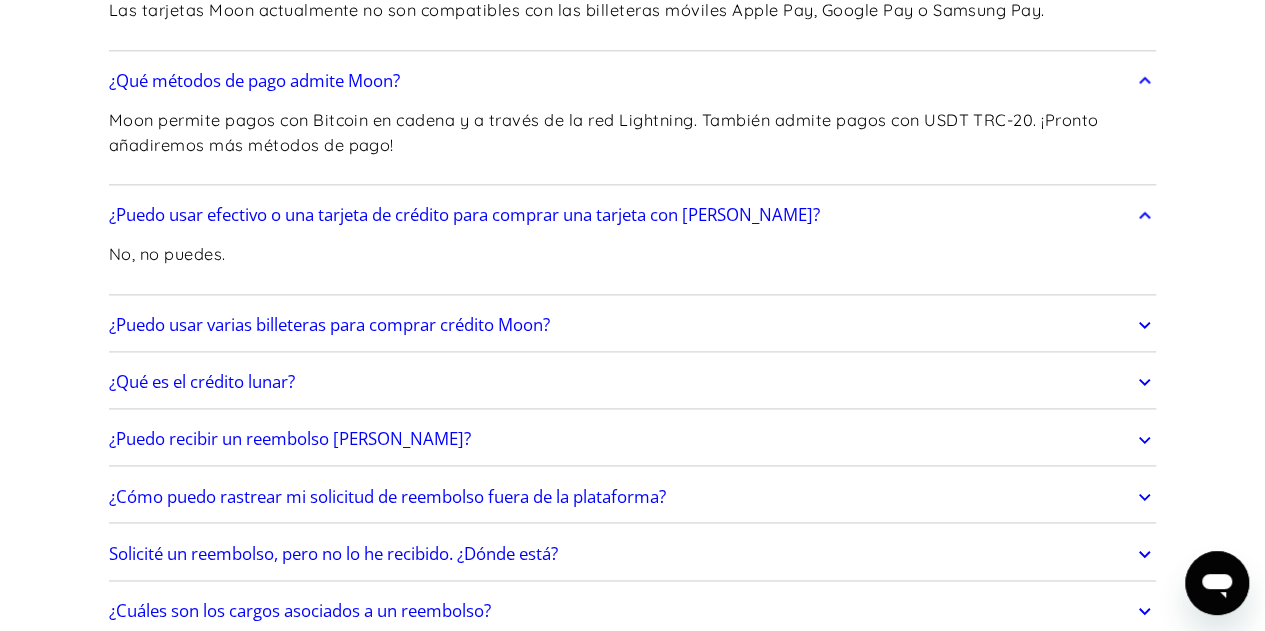 click on "¿Puedo usar varias billeteras para comprar crédito Moon?" at bounding box center [329, 324] 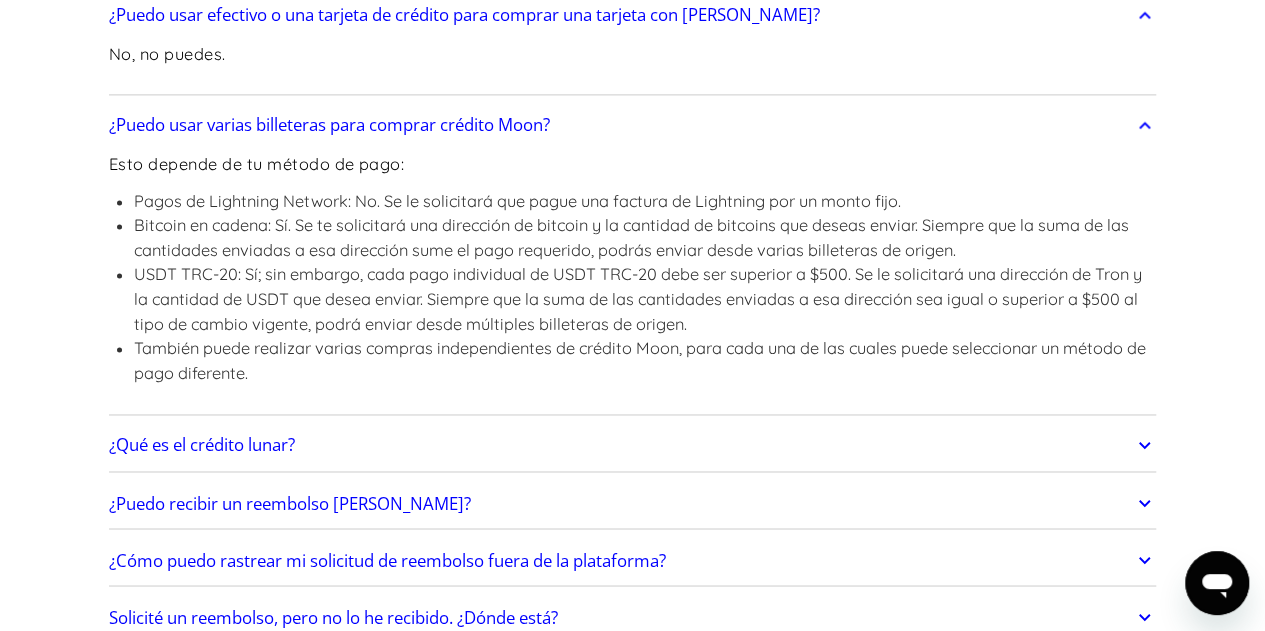 scroll, scrollTop: 1500, scrollLeft: 0, axis: vertical 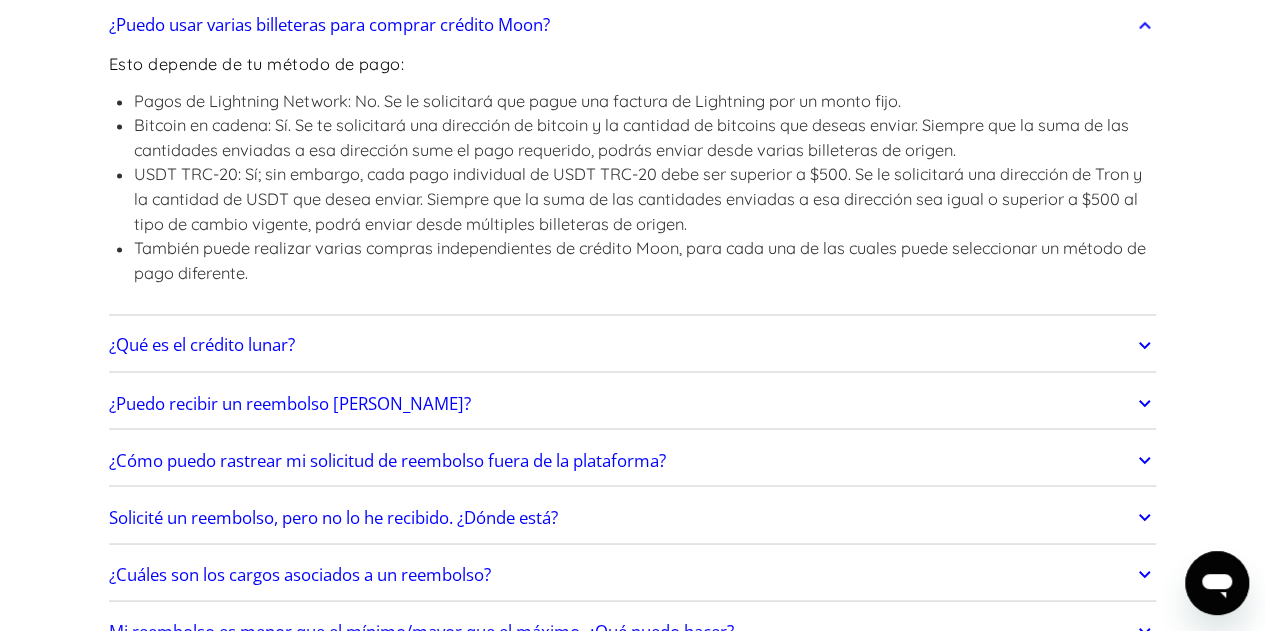 click on "¿Qué es el crédito lunar?" at bounding box center [202, 344] 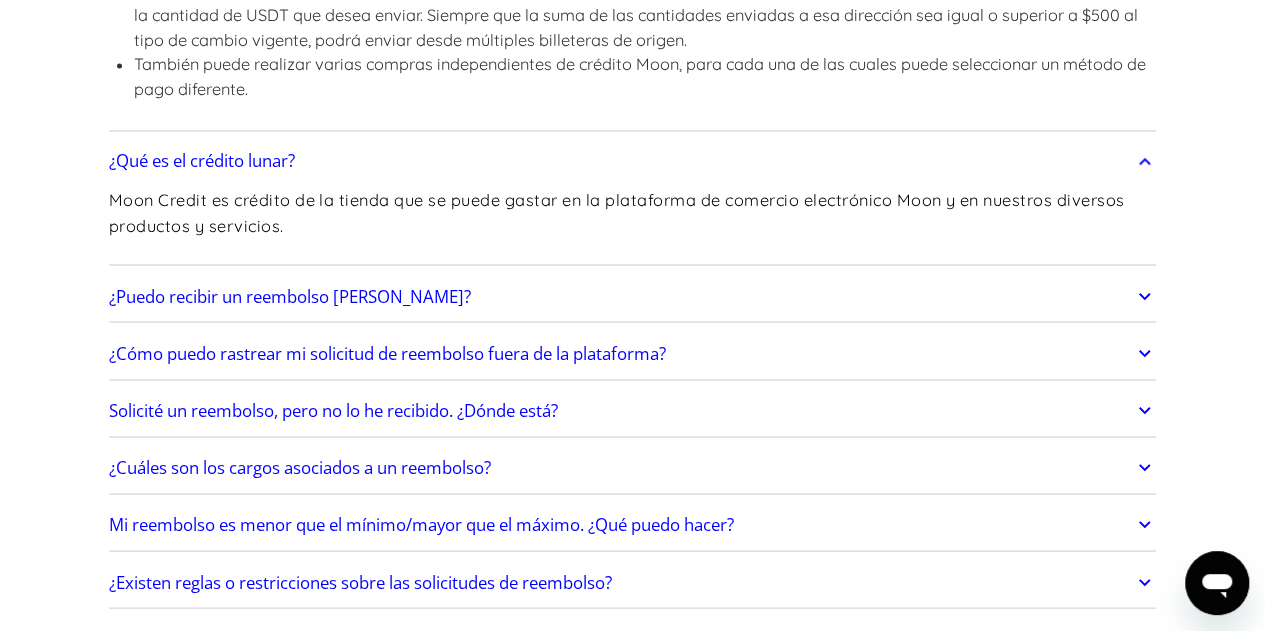 scroll, scrollTop: 1800, scrollLeft: 0, axis: vertical 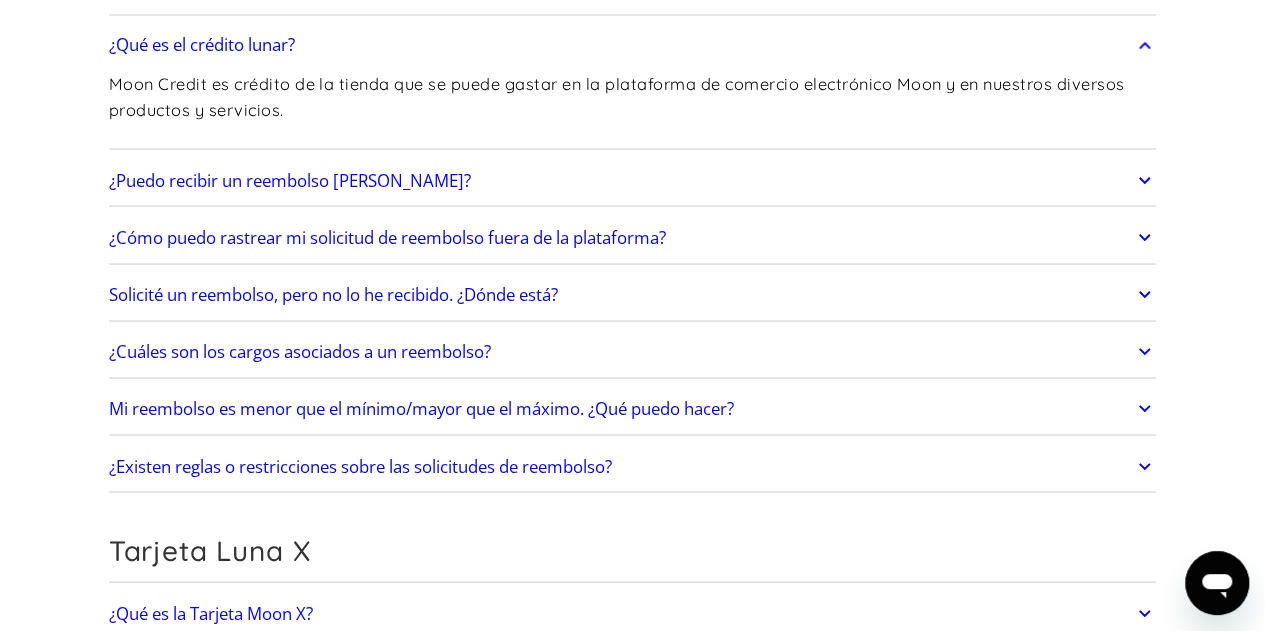 click on "¿Puedo recibir un reembolso de Moon?" at bounding box center [290, 179] 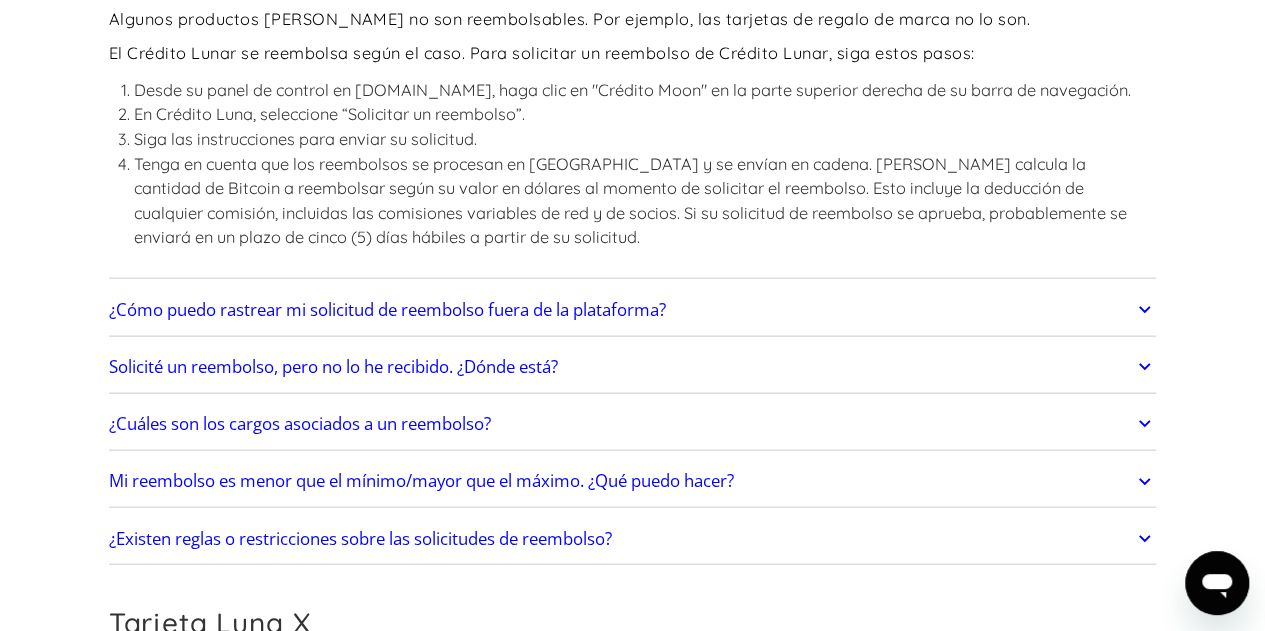 scroll, scrollTop: 2100, scrollLeft: 0, axis: vertical 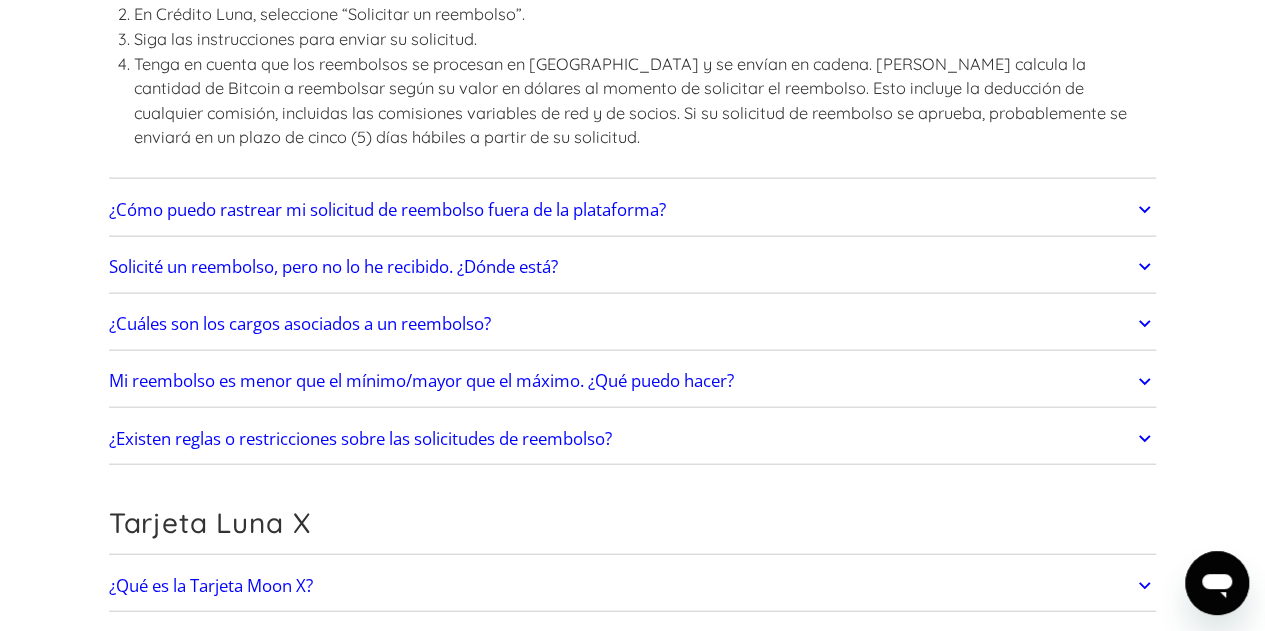 click on "¿Cuáles son los cargos asociados a un reembolso?" at bounding box center [300, 323] 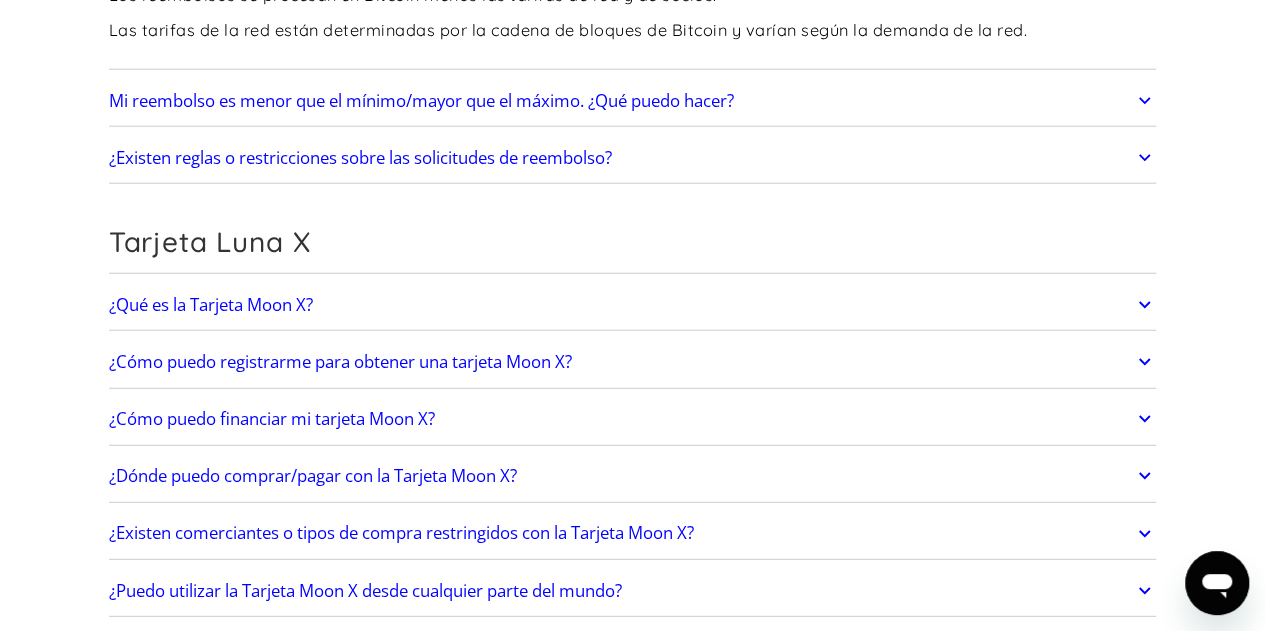 scroll, scrollTop: 2500, scrollLeft: 0, axis: vertical 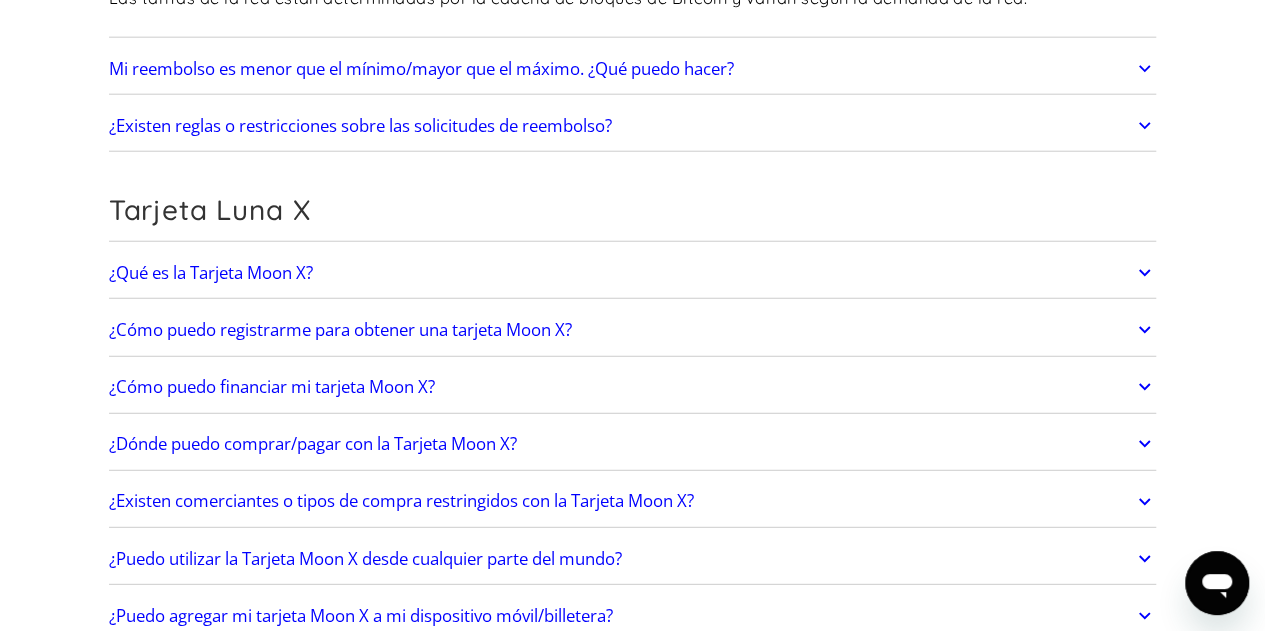 click on "¿Qué es la Tarjeta Moon X?" at bounding box center (211, 272) 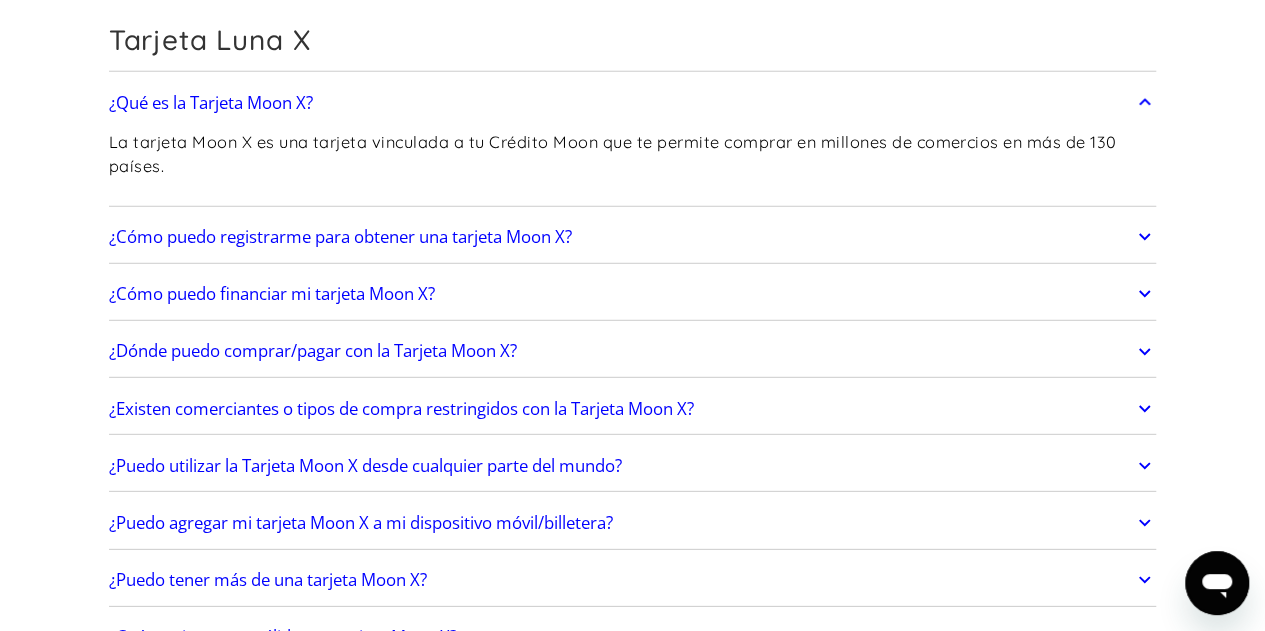 scroll, scrollTop: 2700, scrollLeft: 0, axis: vertical 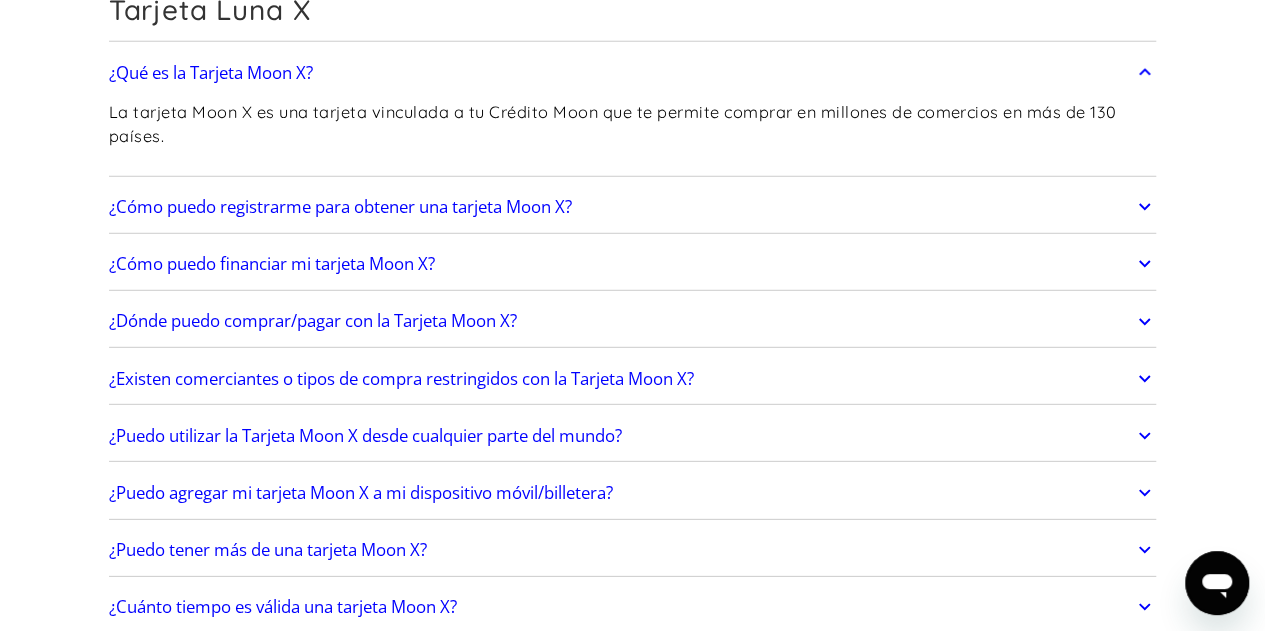 click on "¿Dónde puedo comprar/pagar con la Tarjeta Moon X?" at bounding box center [313, 320] 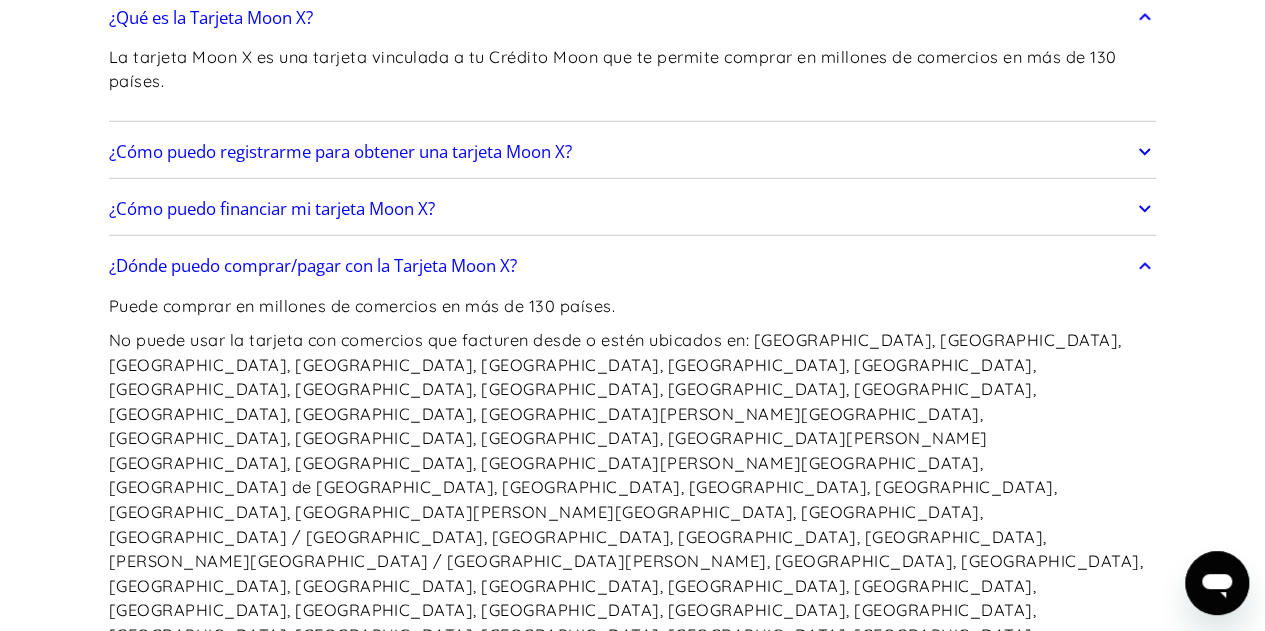scroll, scrollTop: 2900, scrollLeft: 0, axis: vertical 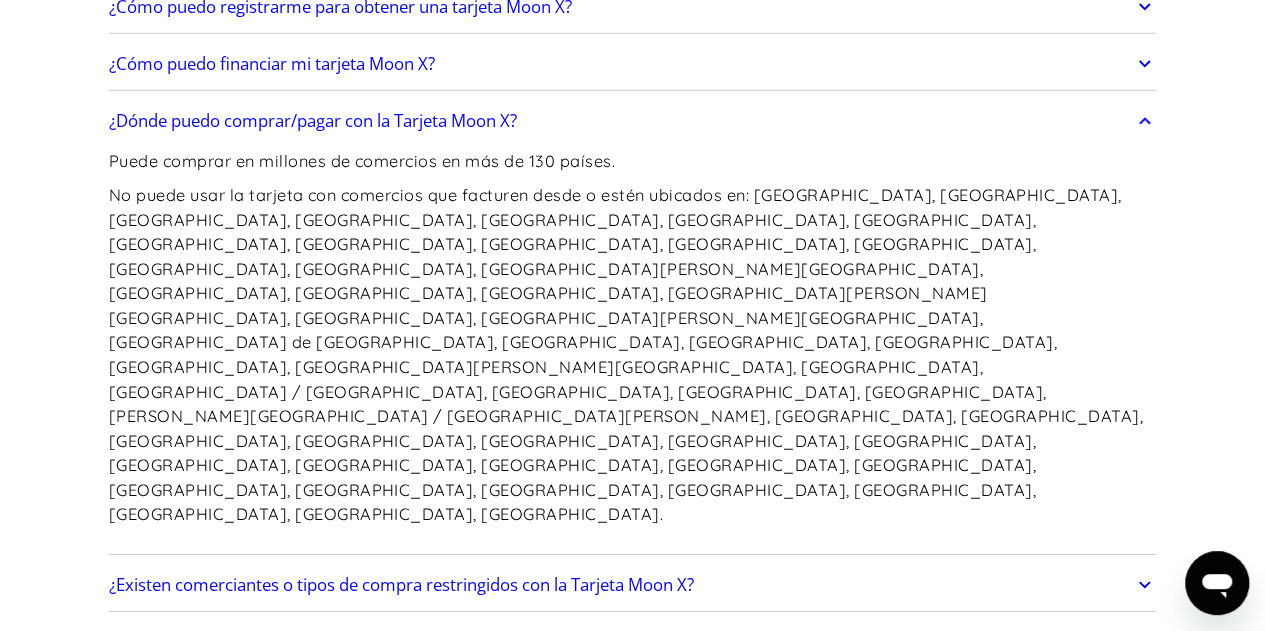 click on "¿Existen comerciantes o tipos de compra restringidos con la Tarjeta Moon X?" at bounding box center (401, 584) 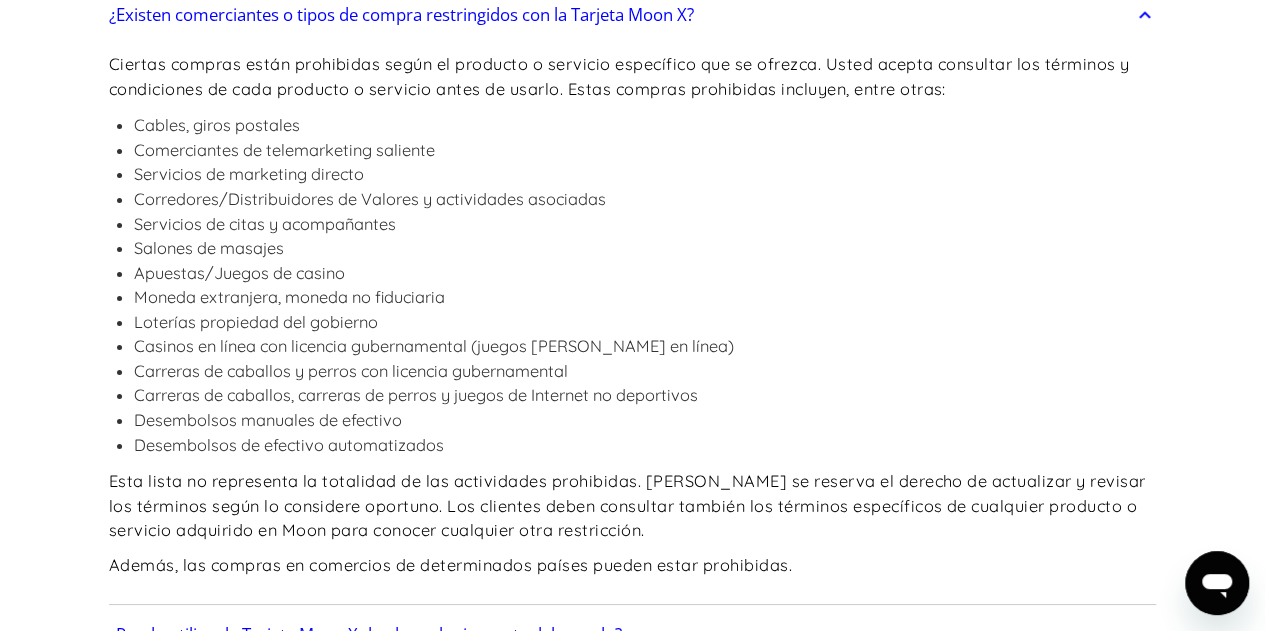 scroll, scrollTop: 3500, scrollLeft: 0, axis: vertical 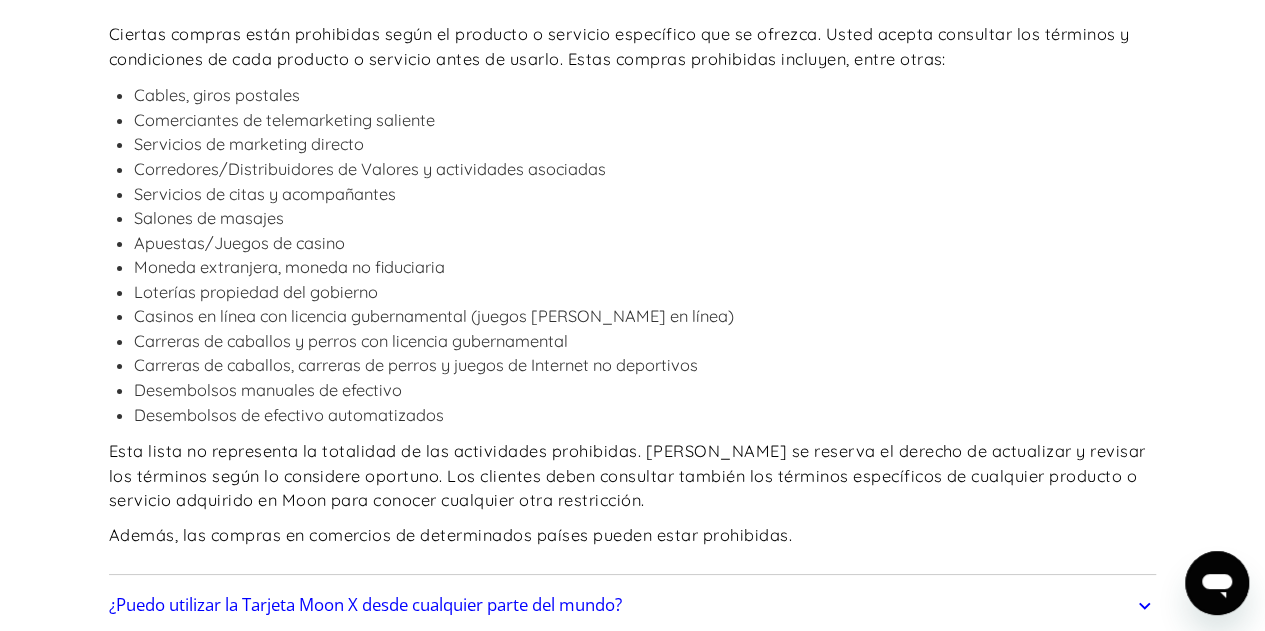 click on "¿Puedo utilizar la Tarjeta Moon X desde cualquier parte del mundo?" at bounding box center [365, 604] 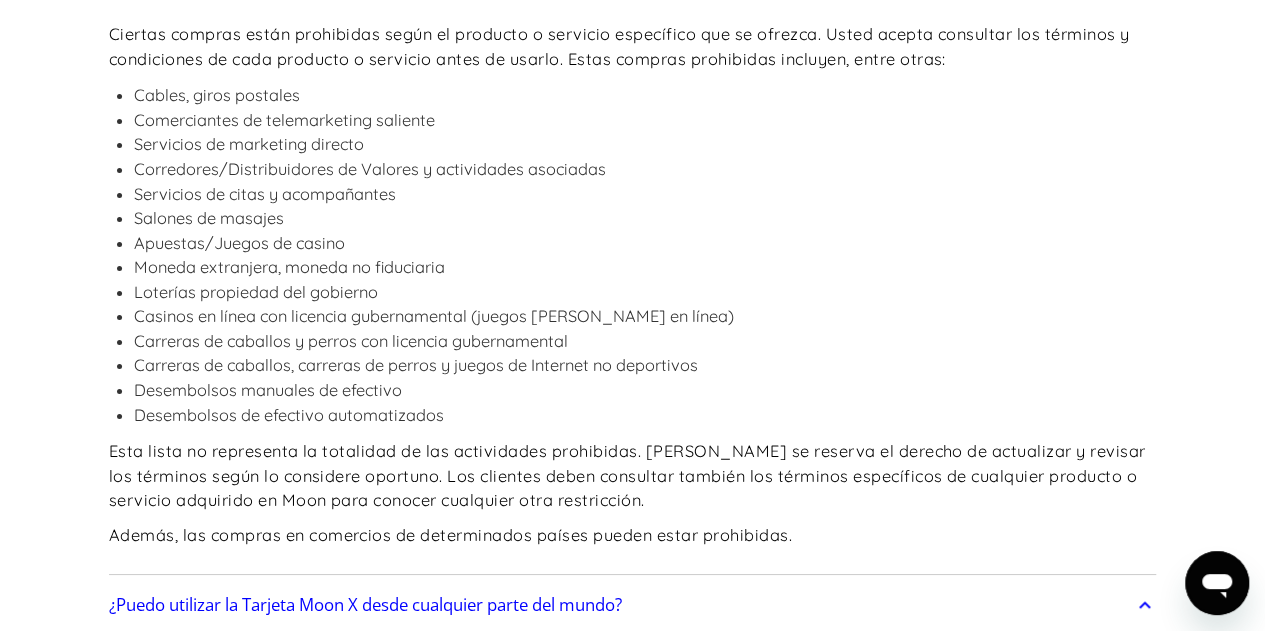 scroll, scrollTop: 3600, scrollLeft: 0, axis: vertical 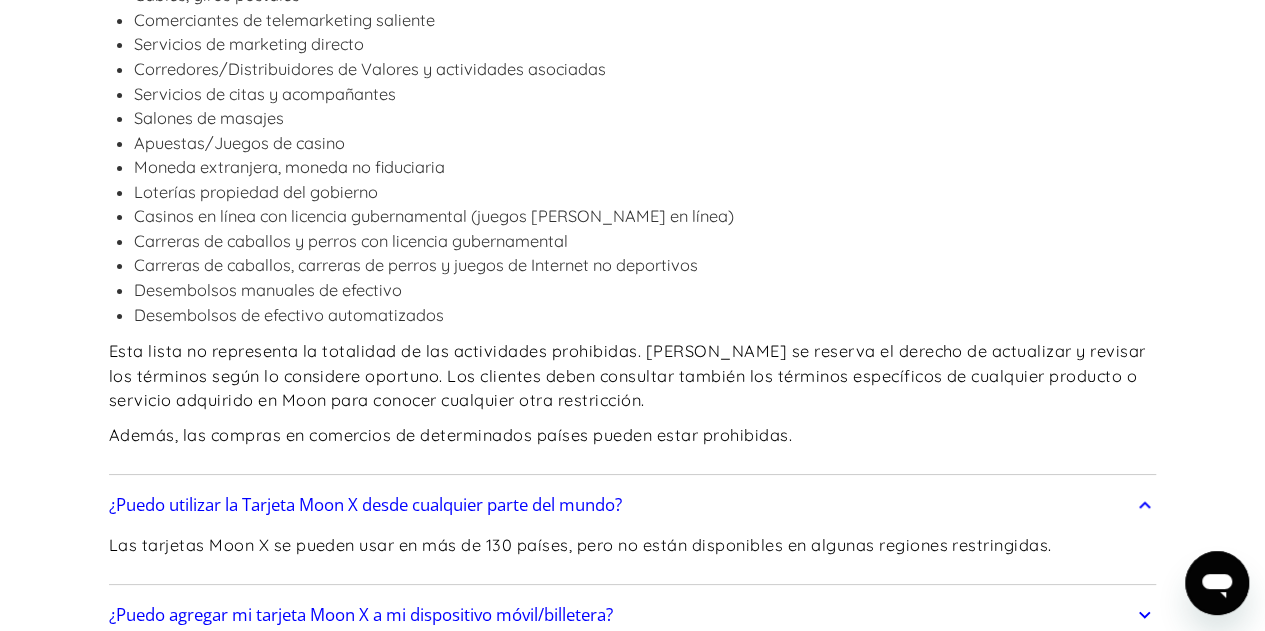 click on "¿Puedo agregar mi tarjeta Moon X a mi dispositivo móvil/billetera?" at bounding box center [361, 614] 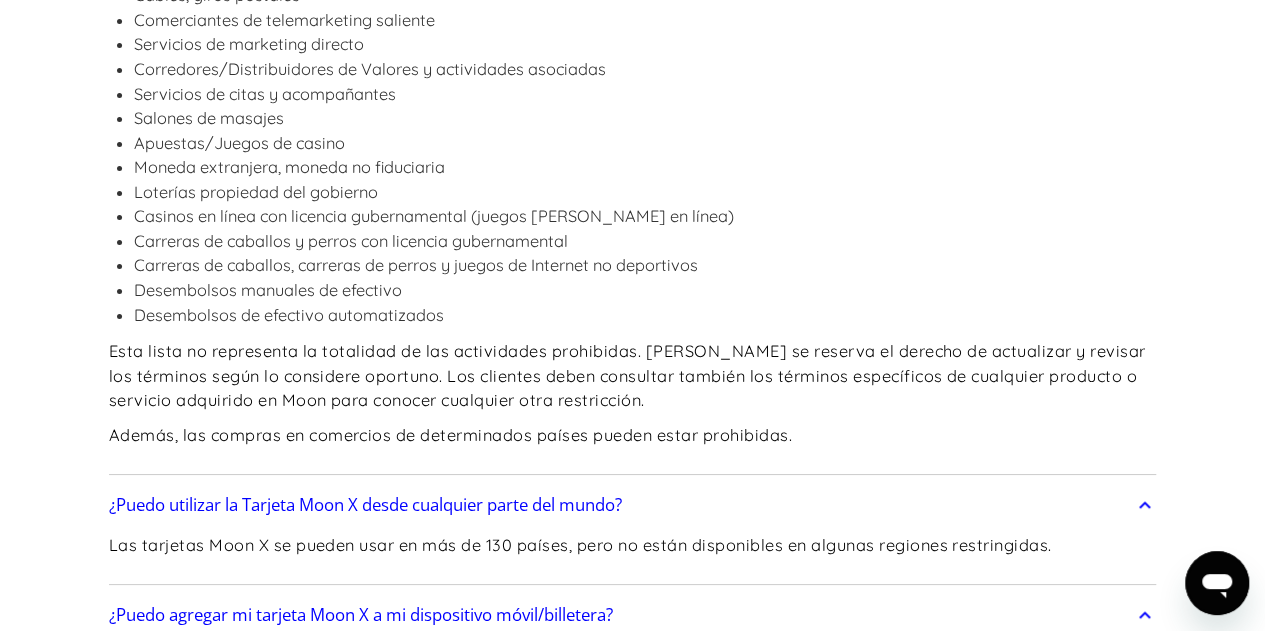 scroll, scrollTop: 3700, scrollLeft: 0, axis: vertical 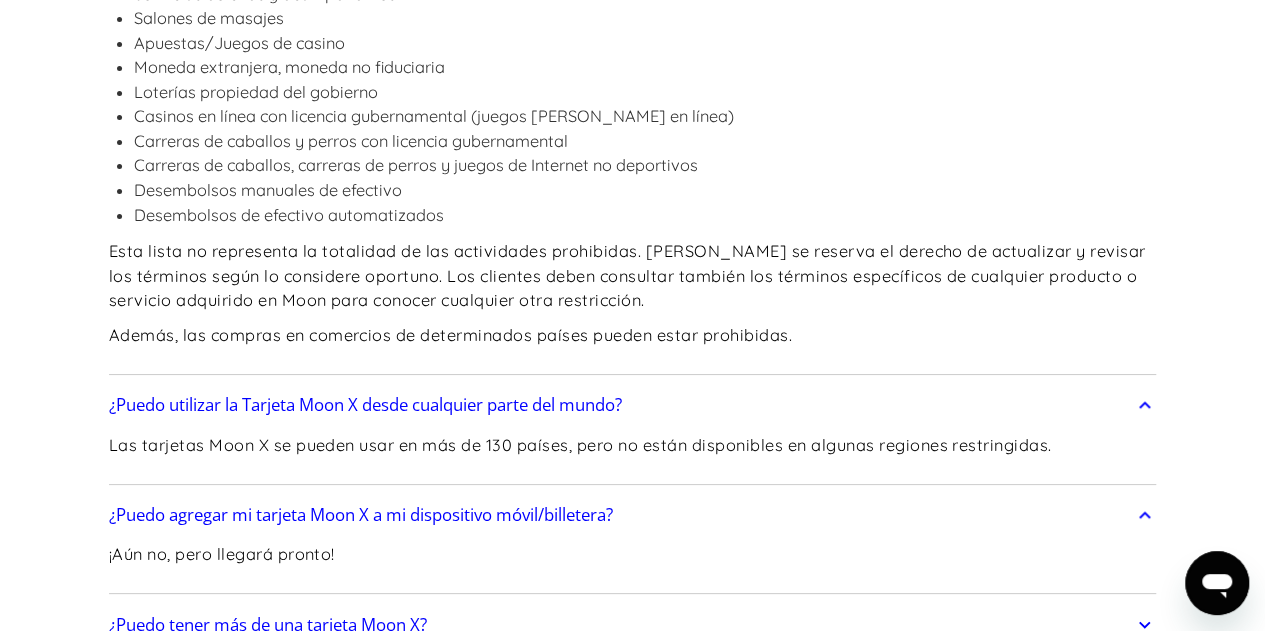 click on "¿Puedo tener más de una tarjeta Moon X?" at bounding box center (268, 624) 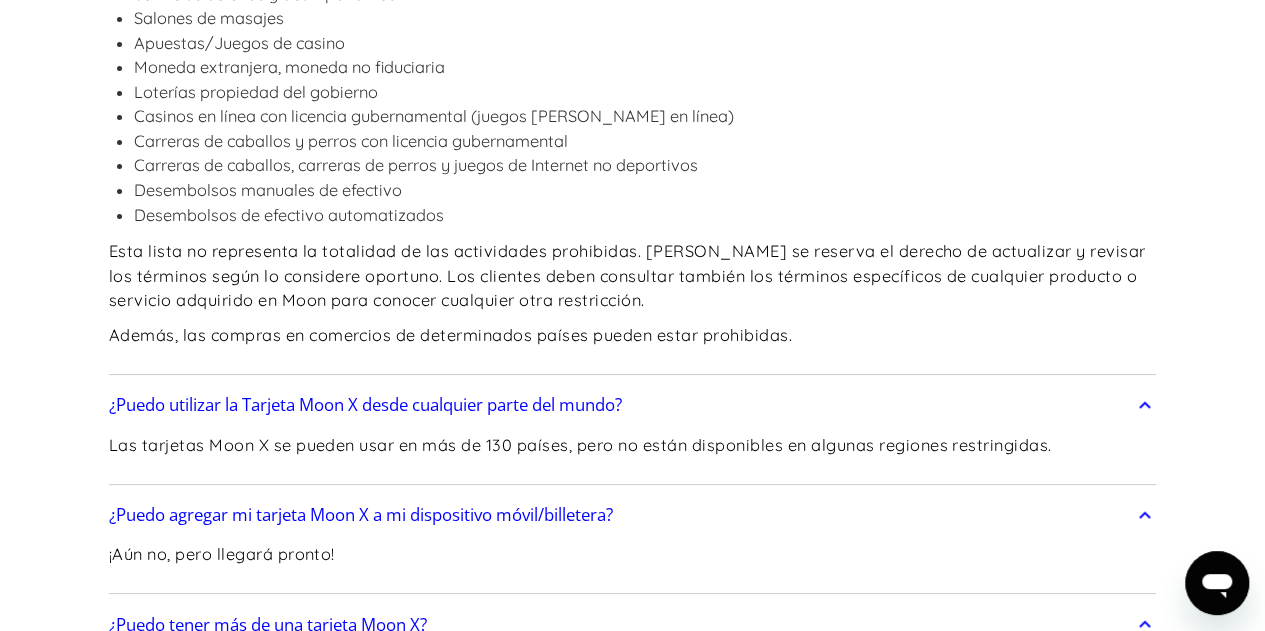 scroll, scrollTop: 3800, scrollLeft: 0, axis: vertical 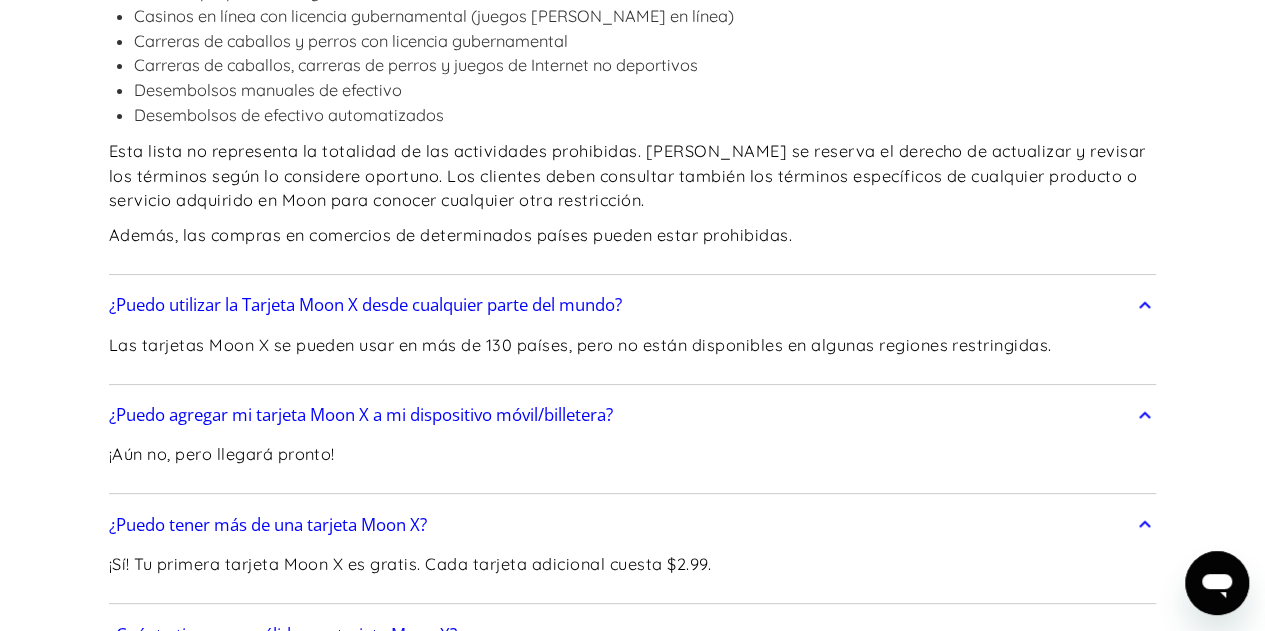 click on "¿Cuánto tiempo es válida una tarjeta Moon X?" at bounding box center (283, 634) 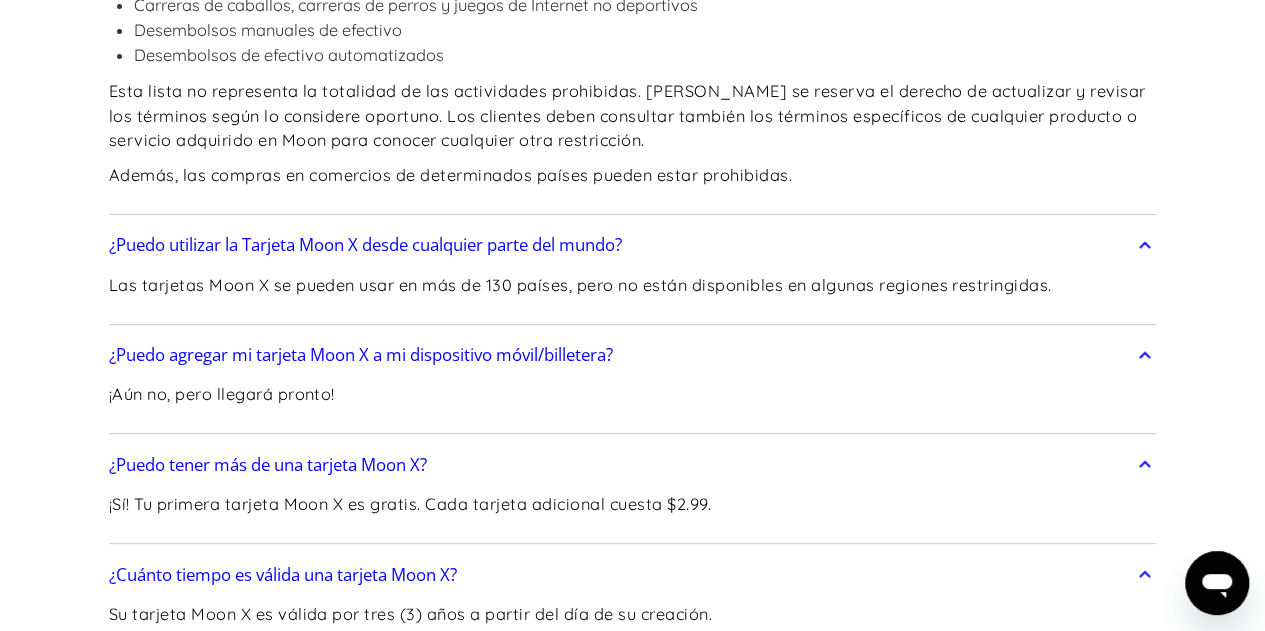 scroll, scrollTop: 3900, scrollLeft: 0, axis: vertical 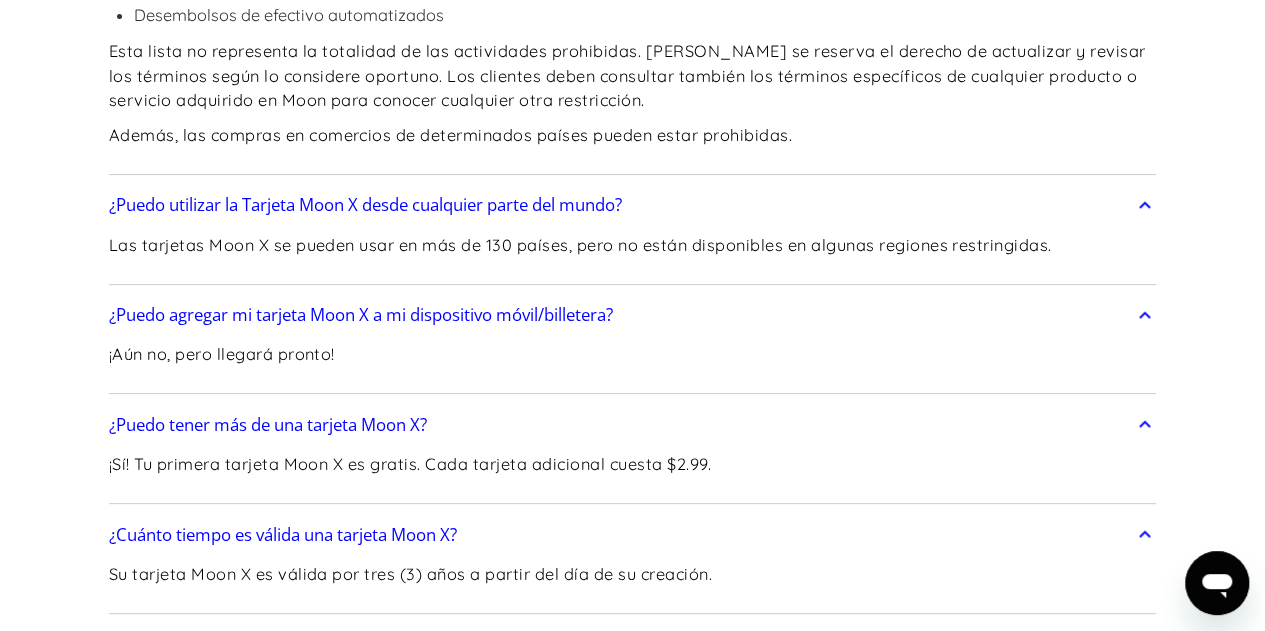 click on "¿Cuáles son los mínimos y máximos para las Tarjetas Moon X?" at bounding box center (346, 643) 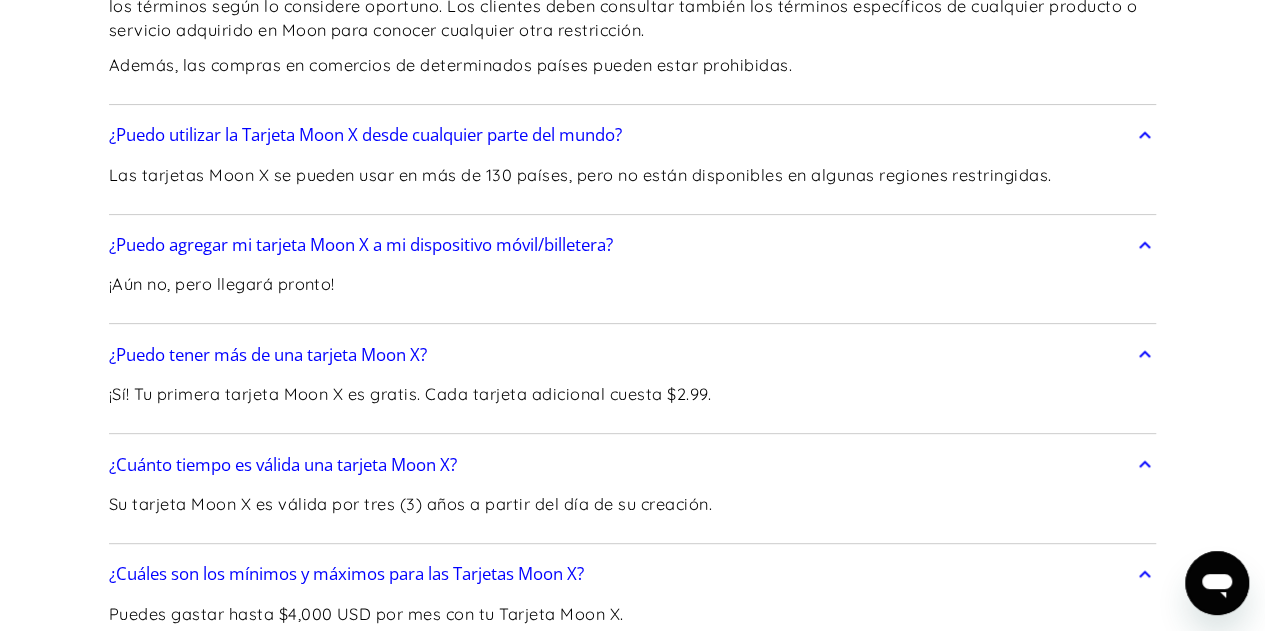 scroll, scrollTop: 4000, scrollLeft: 0, axis: vertical 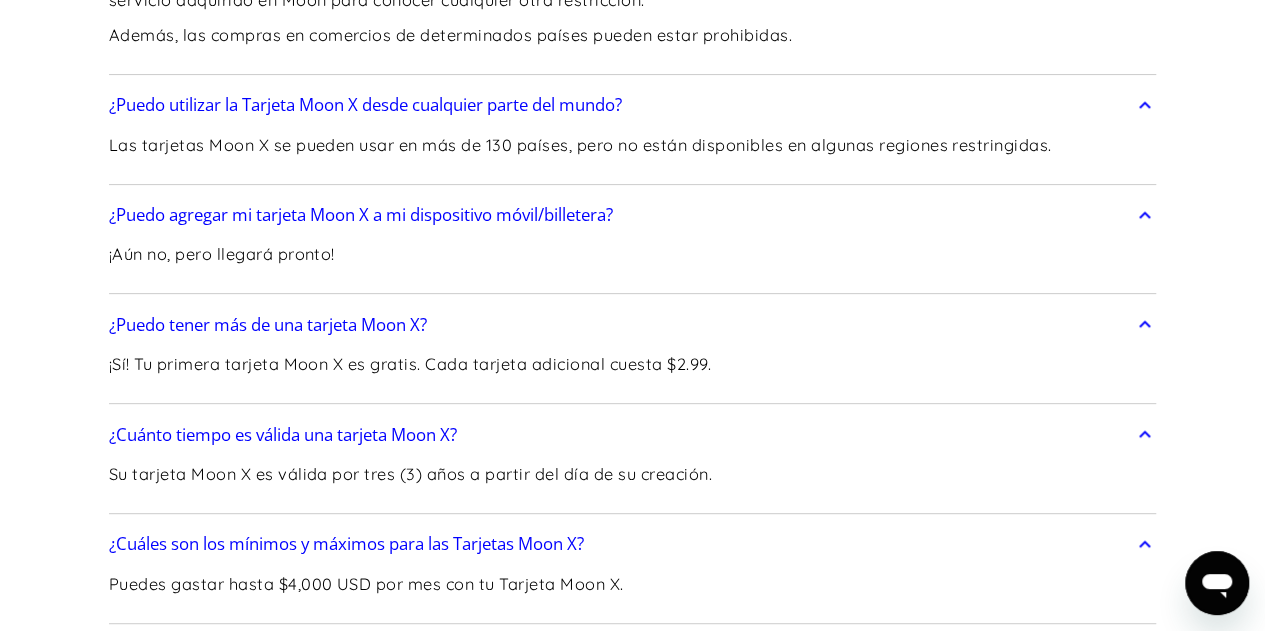 click on "¿Hay alguna tarifa para la tarjeta Moon X?" at bounding box center (267, 653) 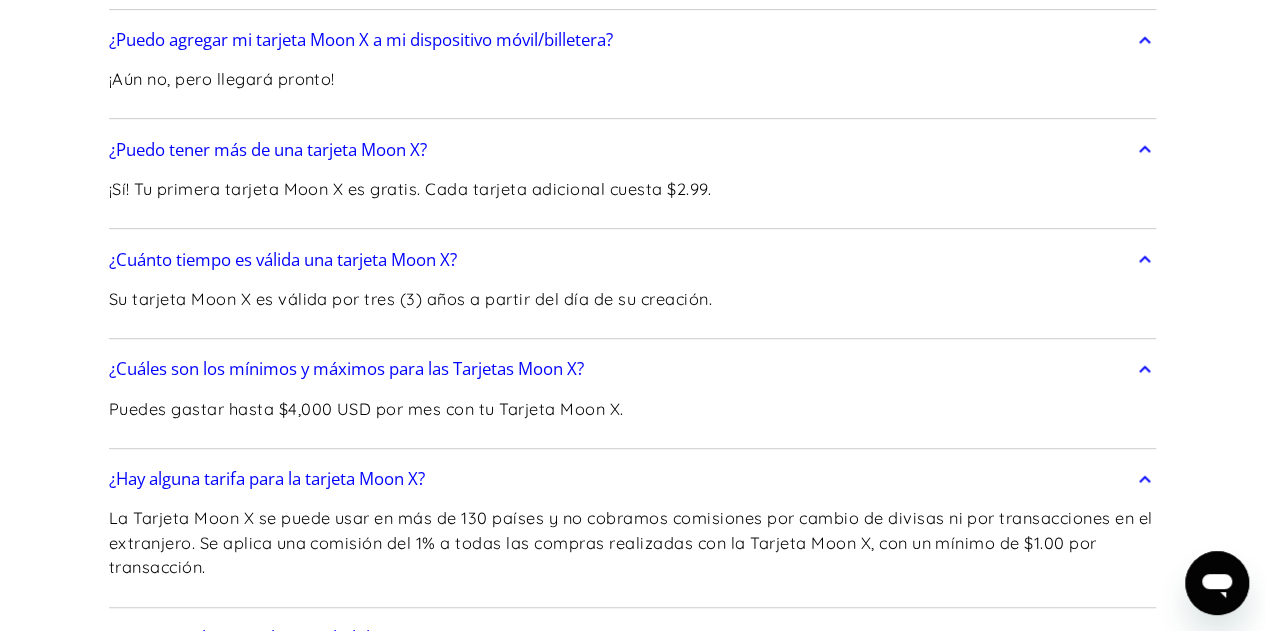 scroll, scrollTop: 4200, scrollLeft: 0, axis: vertical 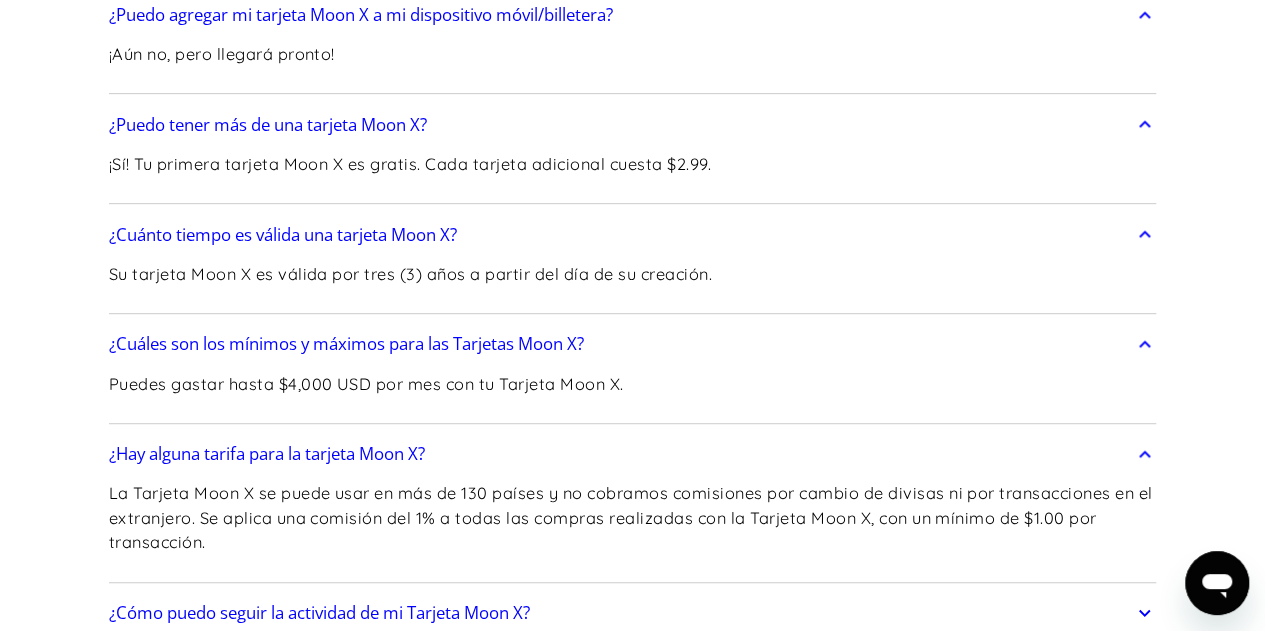 click on "¿Cómo puedo seguir la actividad de mi Tarjeta Moon X?" at bounding box center [319, 612] 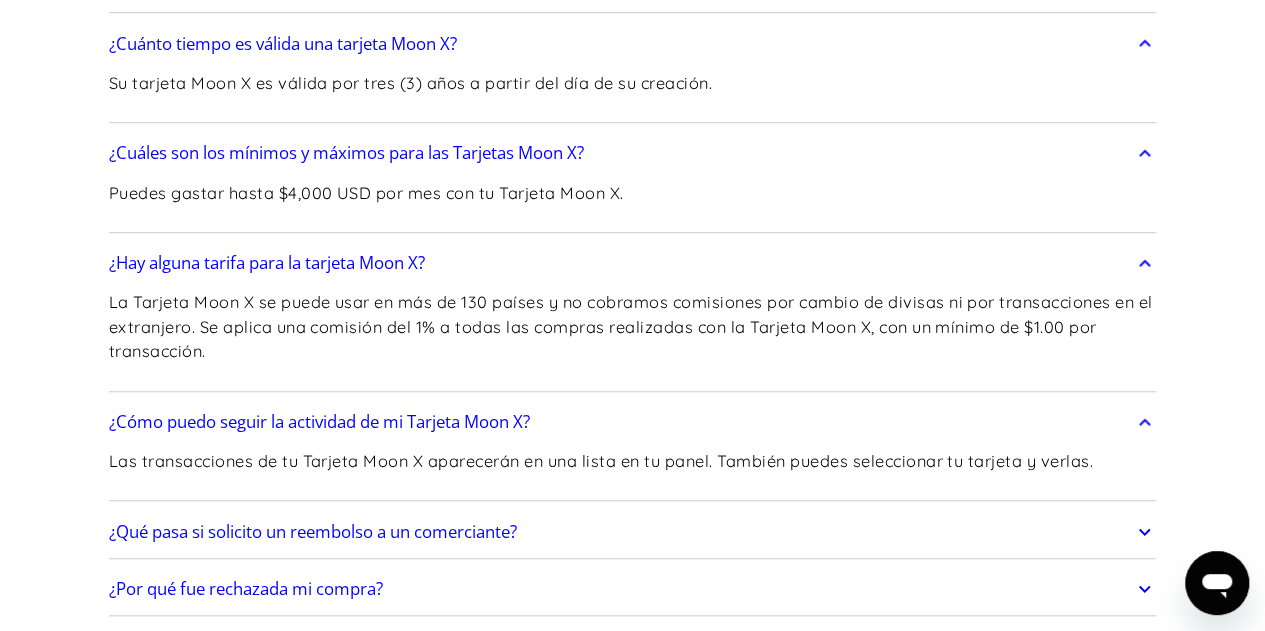 scroll, scrollTop: 4400, scrollLeft: 0, axis: vertical 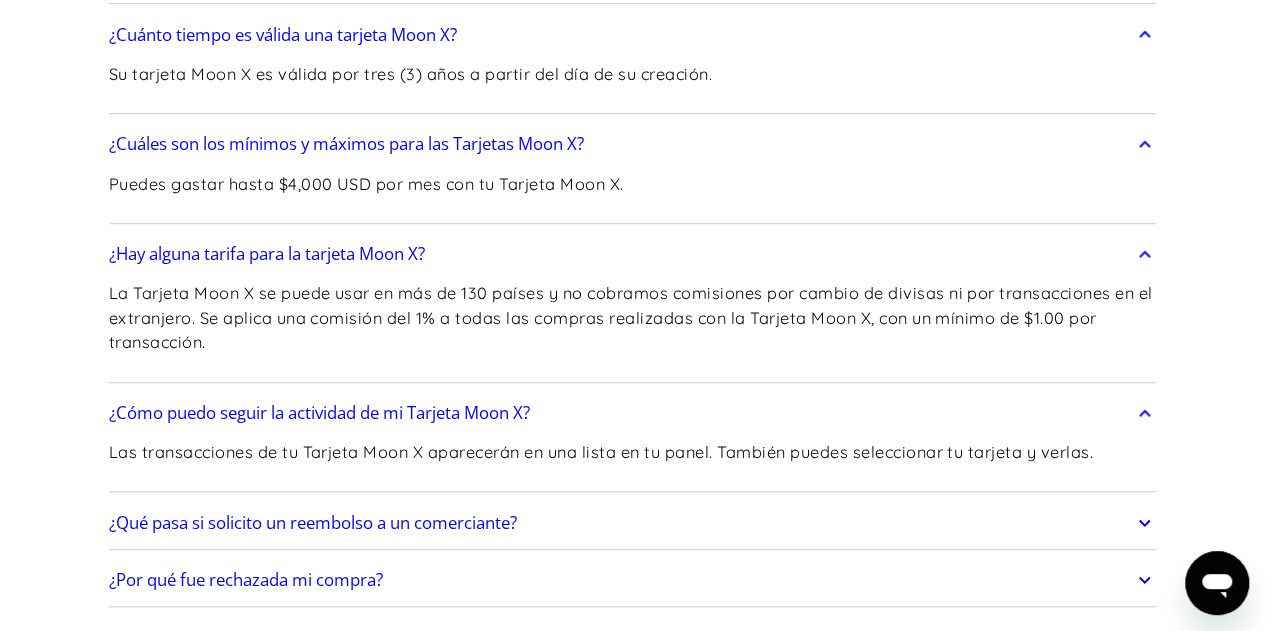 click on "¿Qué pasa si solicito un reembolso a un comerciante?" at bounding box center (313, 522) 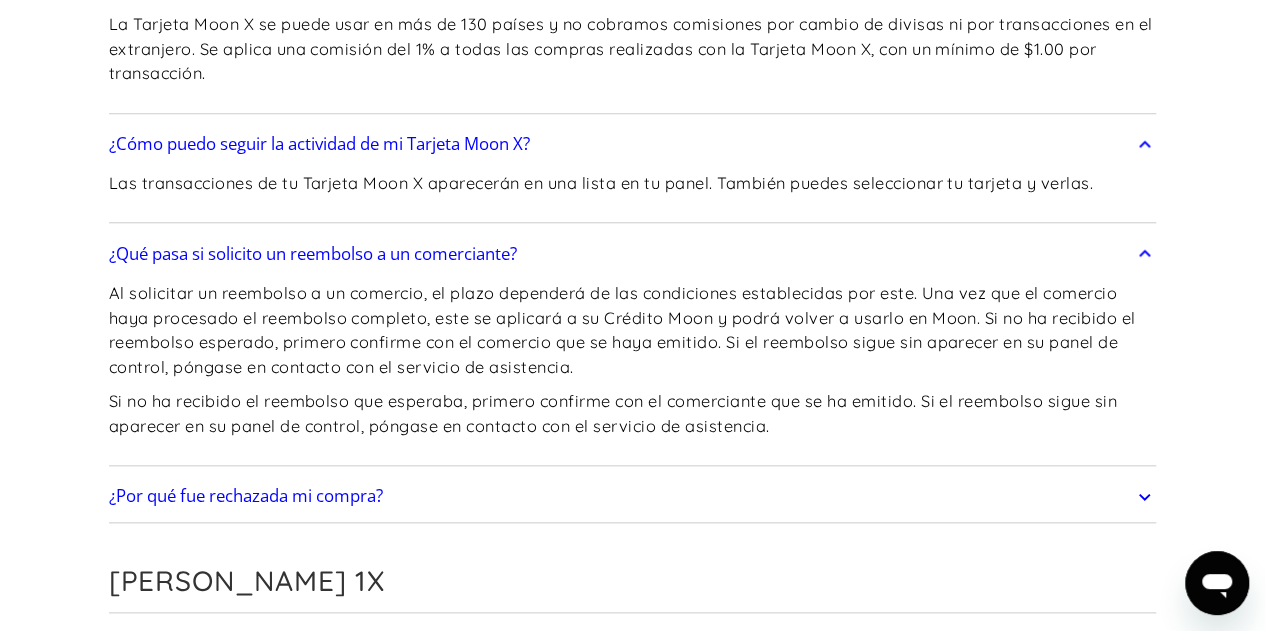 scroll, scrollTop: 4700, scrollLeft: 0, axis: vertical 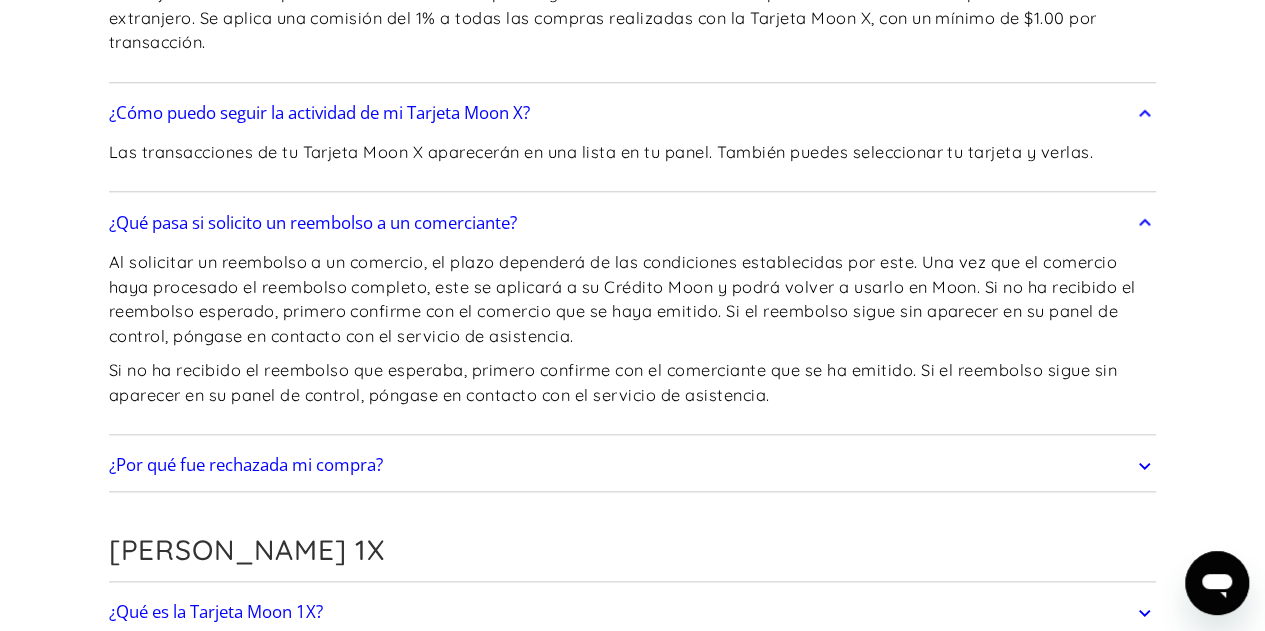 click on "¿Por qué fue rechazada mi compra?" at bounding box center (633, 466) 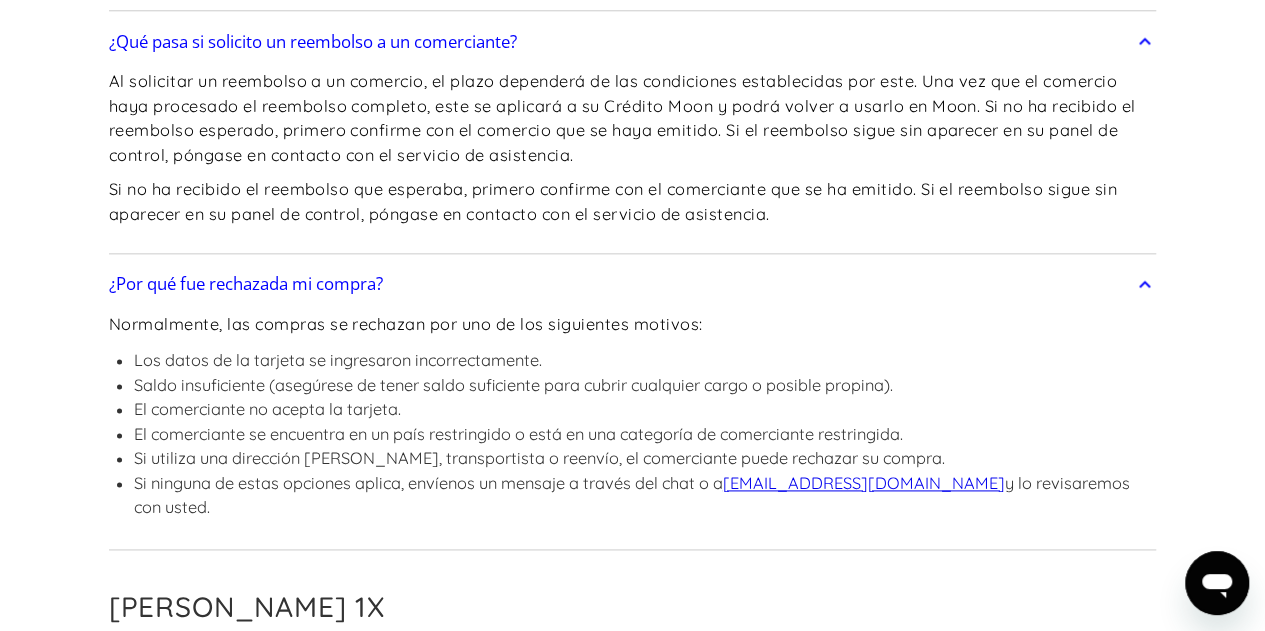 scroll, scrollTop: 4900, scrollLeft: 0, axis: vertical 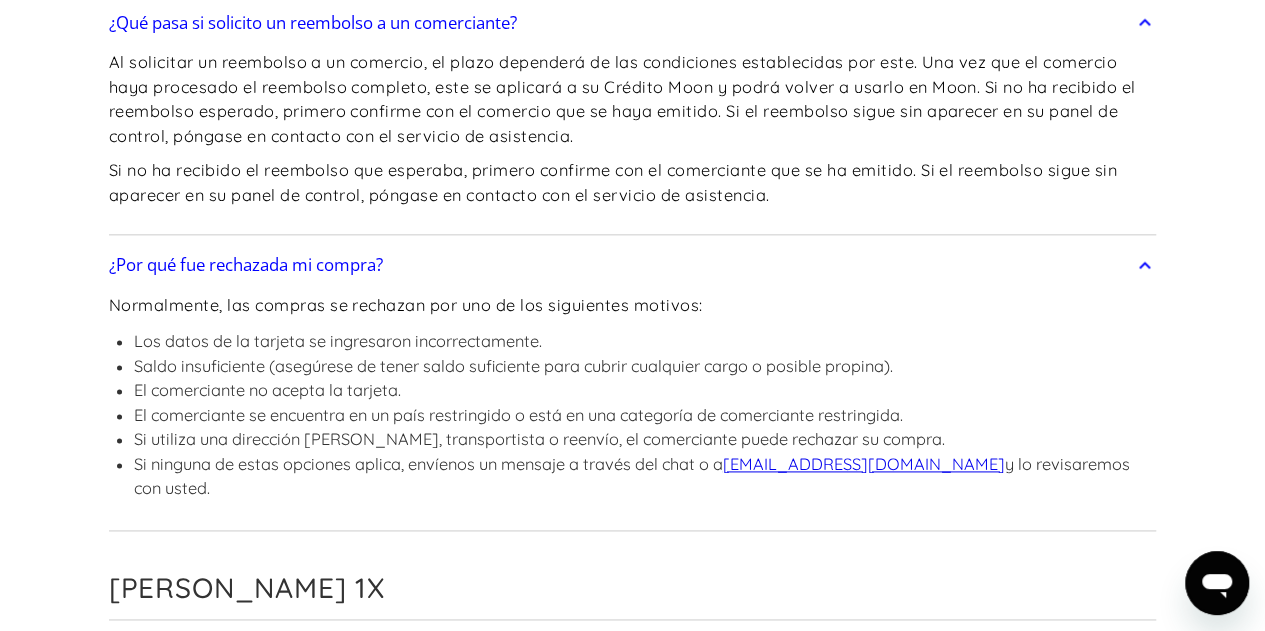 click on "¿Qué es la Tarjeta Moon 1X?" at bounding box center (211, -2128) 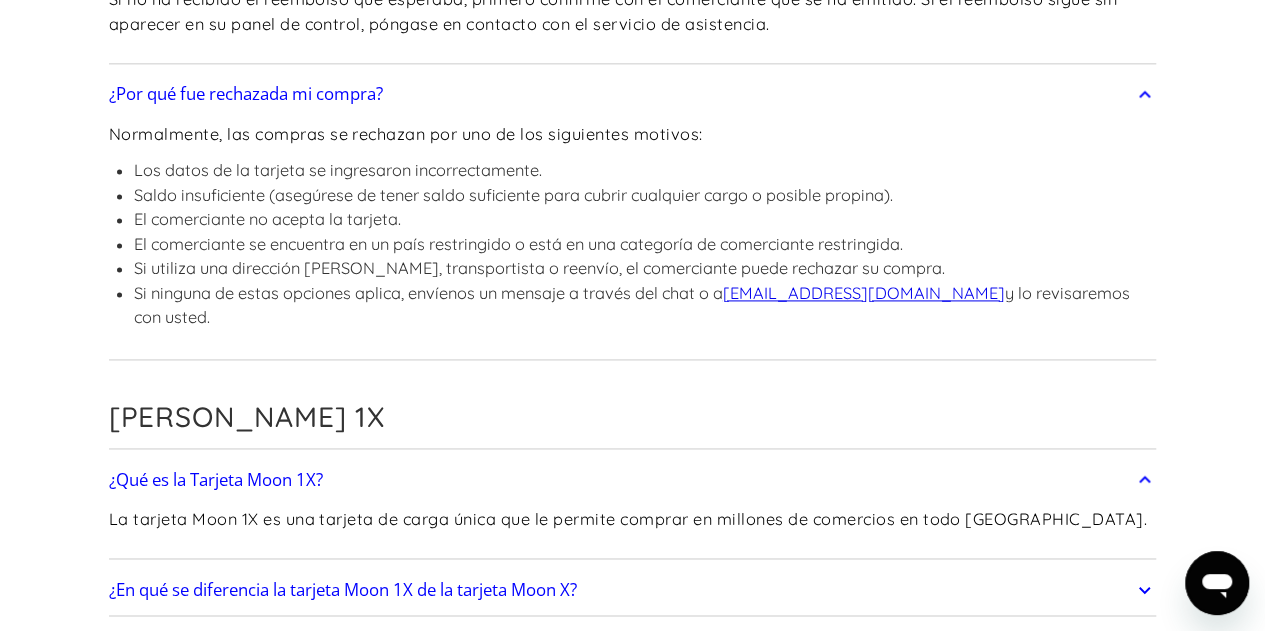 scroll, scrollTop: 5100, scrollLeft: 0, axis: vertical 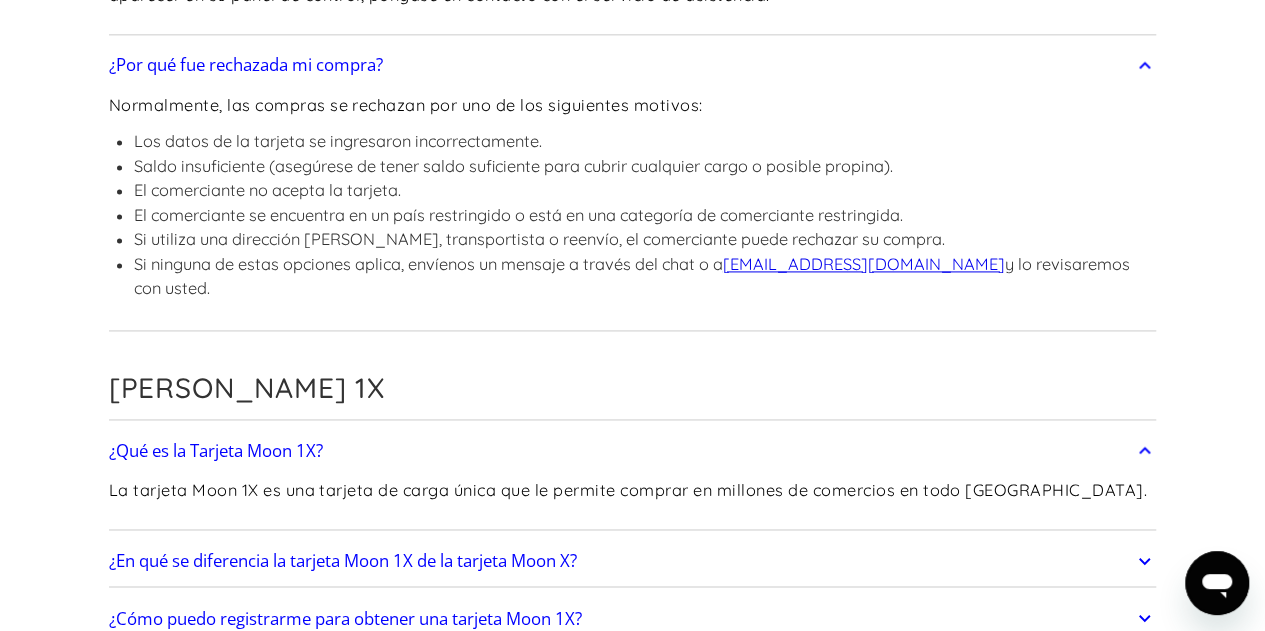 click on "¿En qué se diferencia la tarjeta Moon 1X de la tarjeta Moon X?" at bounding box center [343, 560] 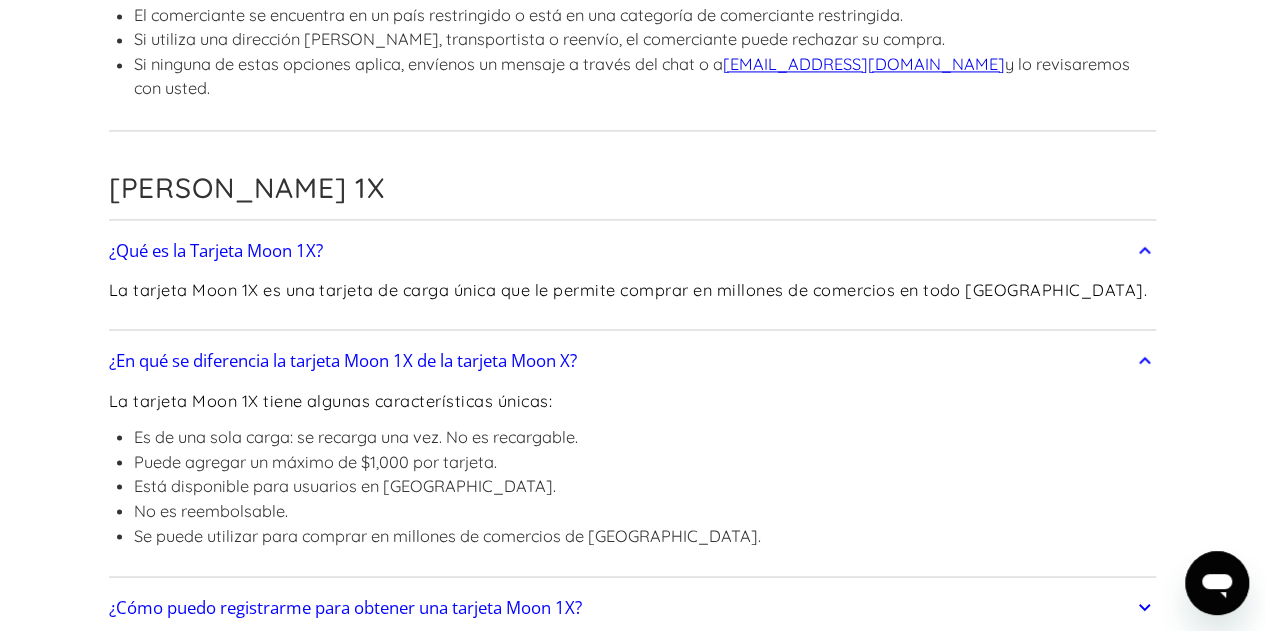scroll, scrollTop: 5400, scrollLeft: 0, axis: vertical 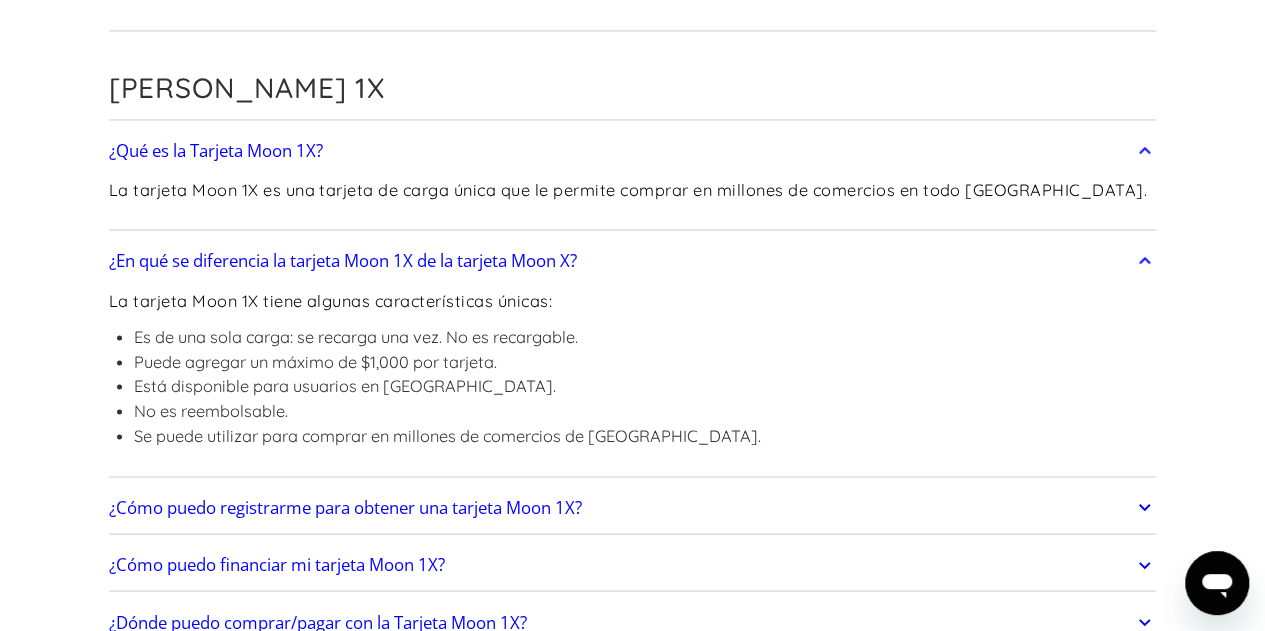 click on "¿Dónde puedo comprar/pagar con la Tarjeta Moon 1X?" at bounding box center [313, -2380] 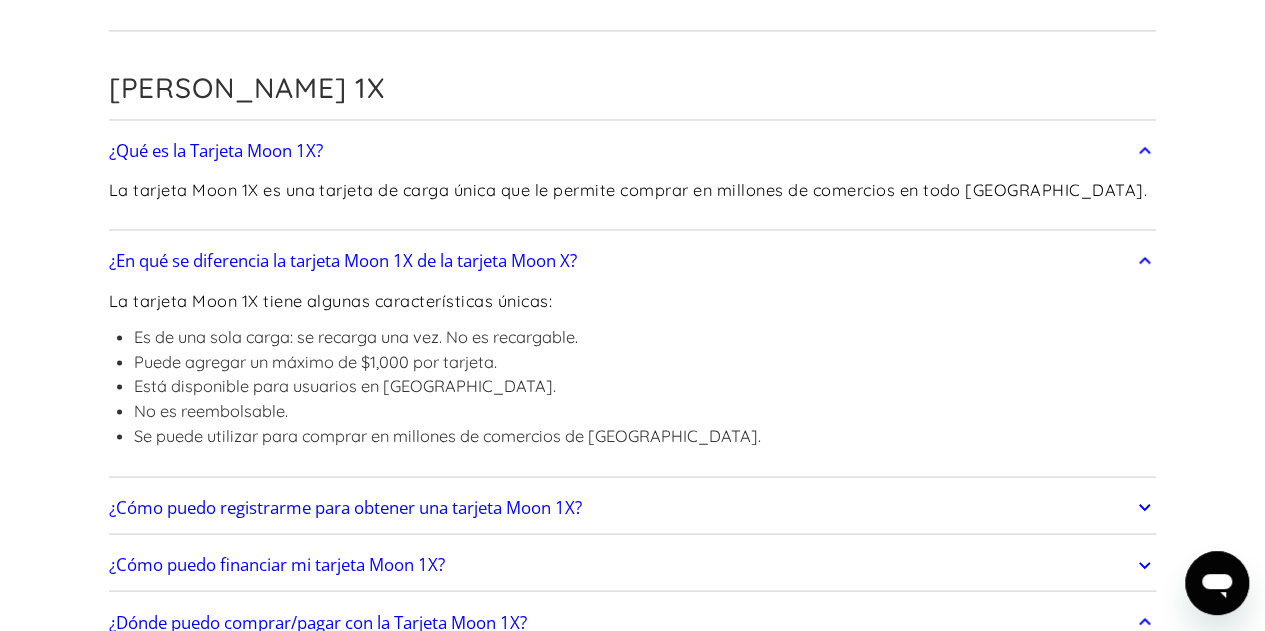 scroll, scrollTop: 5500, scrollLeft: 0, axis: vertical 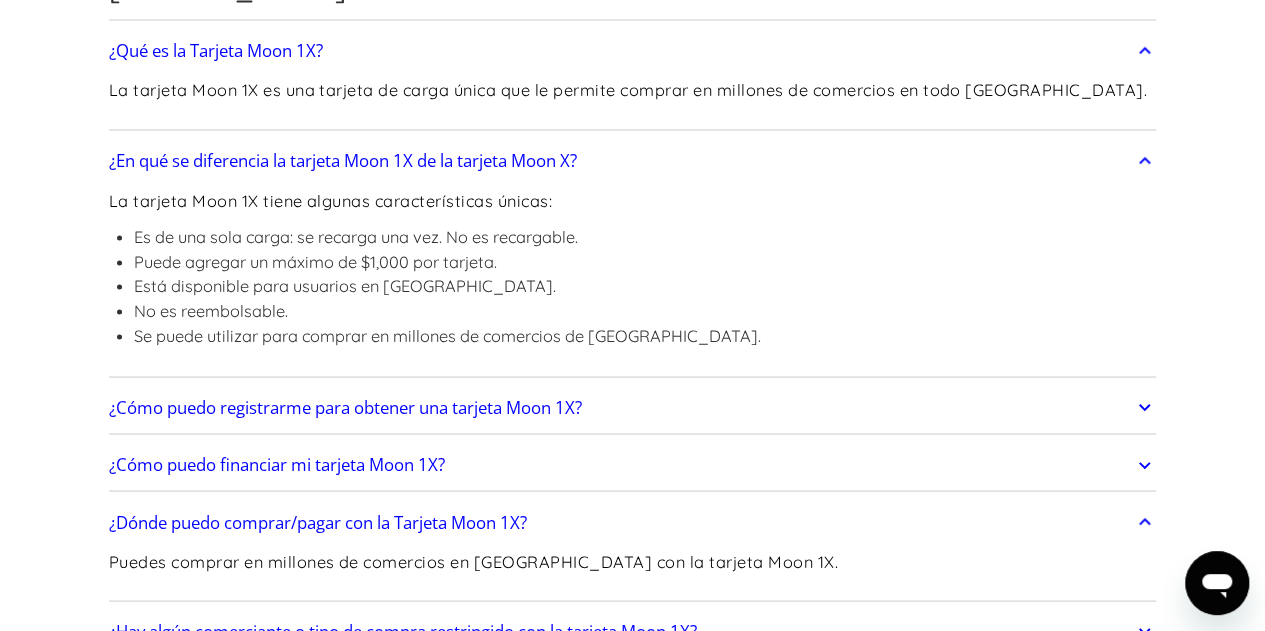 click on "¿Hay algún comerciante o tipo de compra restringido con la tarjeta Moon 1X?" at bounding box center (633, -2015) 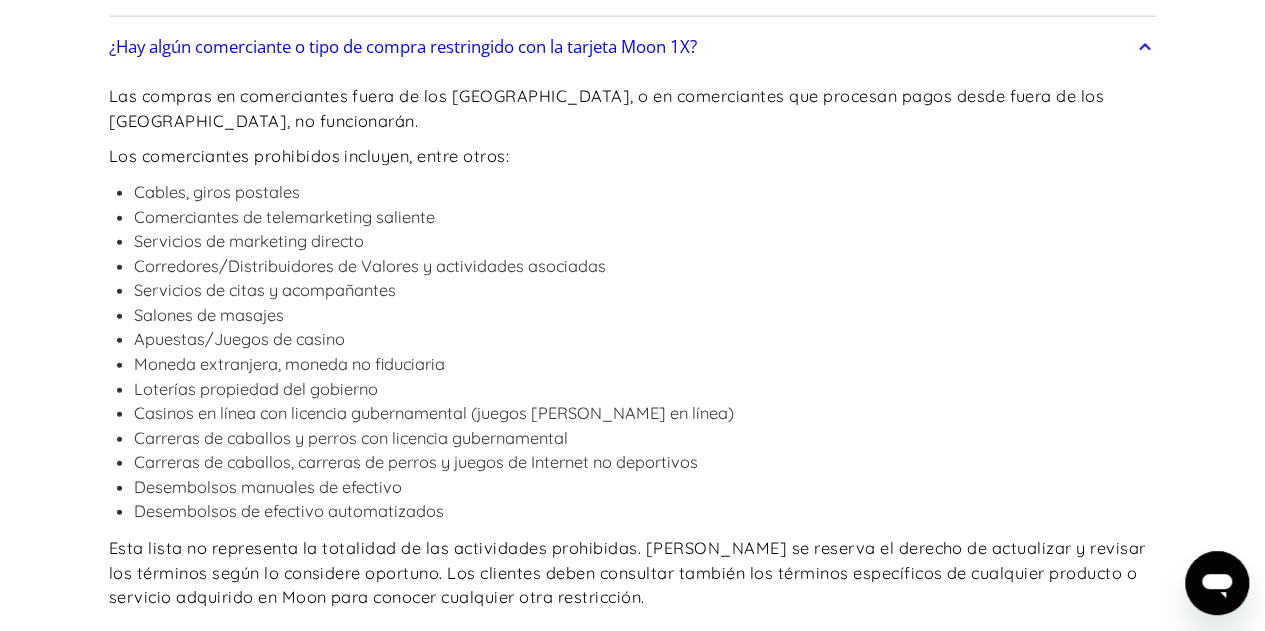 scroll, scrollTop: 6100, scrollLeft: 0, axis: vertical 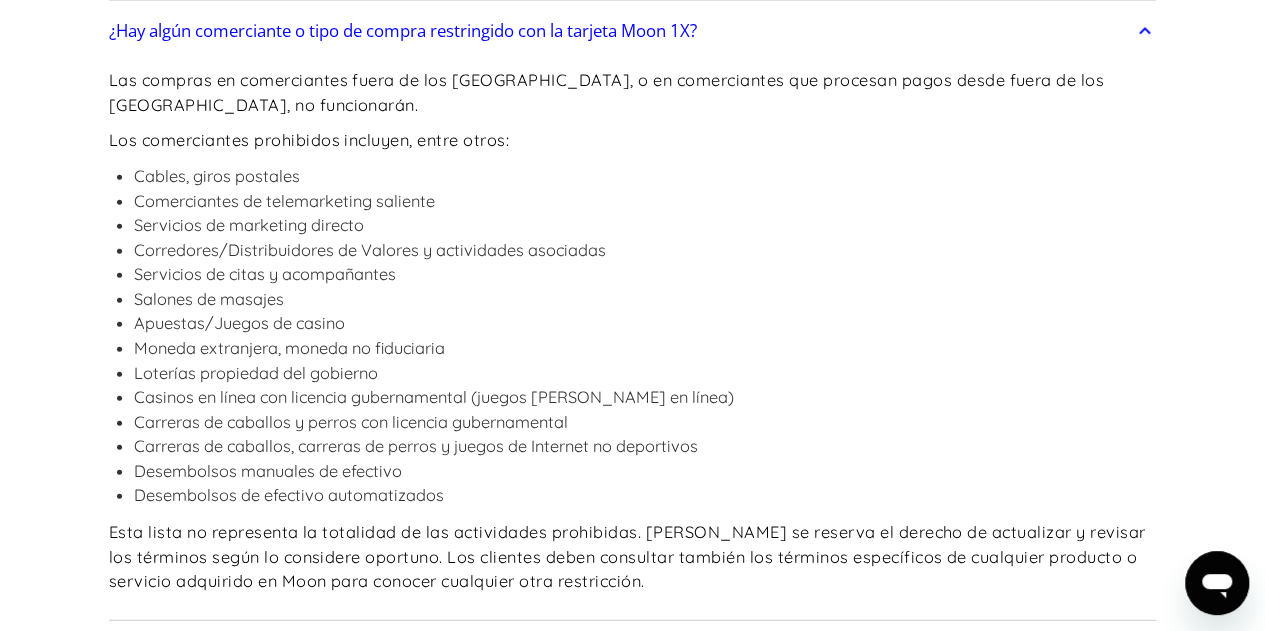 click on "¿Puedo utilizar la Tarjeta Moon 1X desde cualquier parte del mundo?" at bounding box center [365, -1996] 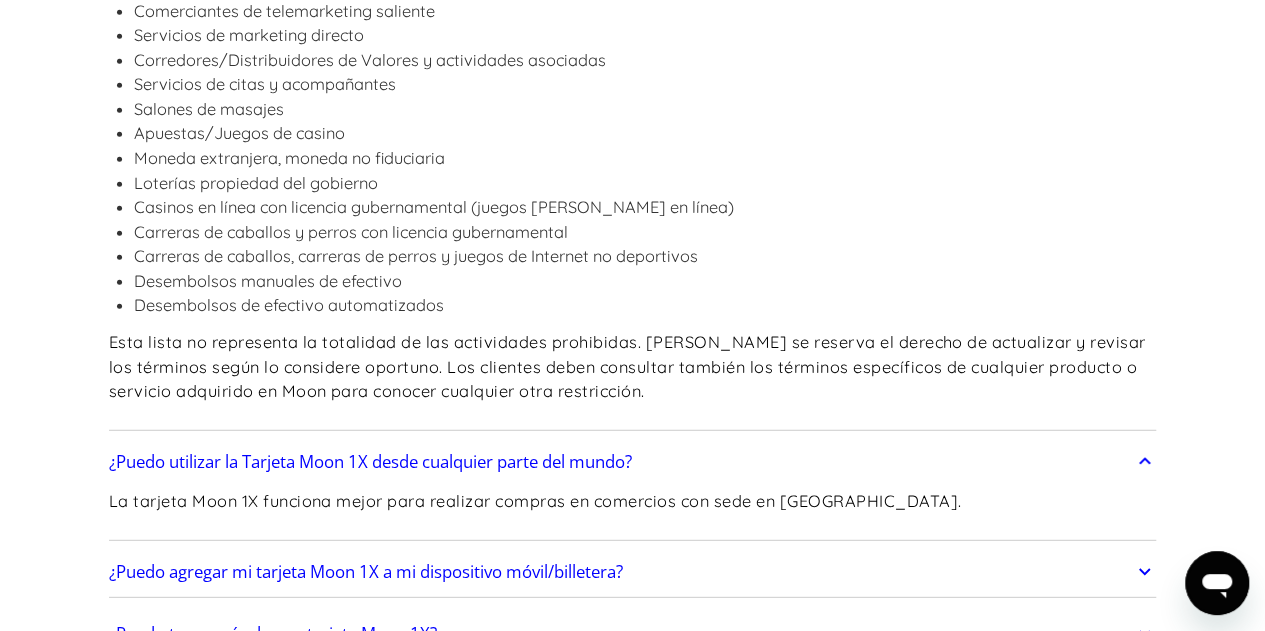 scroll, scrollTop: 6400, scrollLeft: 0, axis: vertical 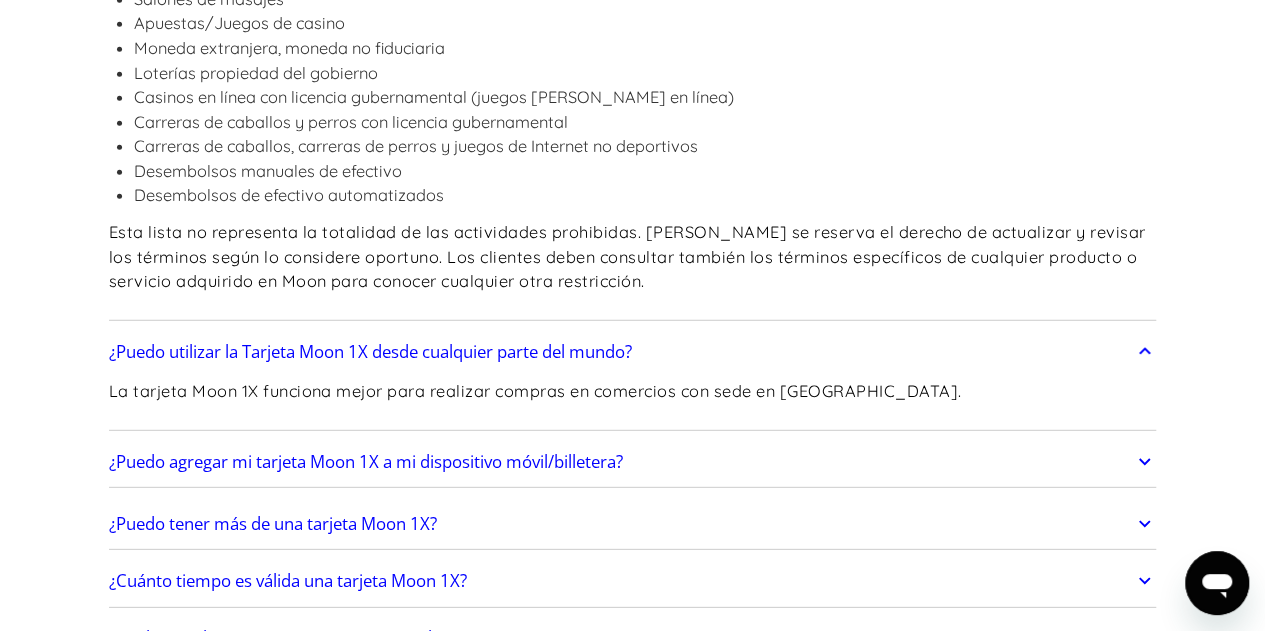 click on "¿Puedo agregar mi tarjeta Moon 1X a mi dispositivo móvil/billetera?" at bounding box center (361, -2186) 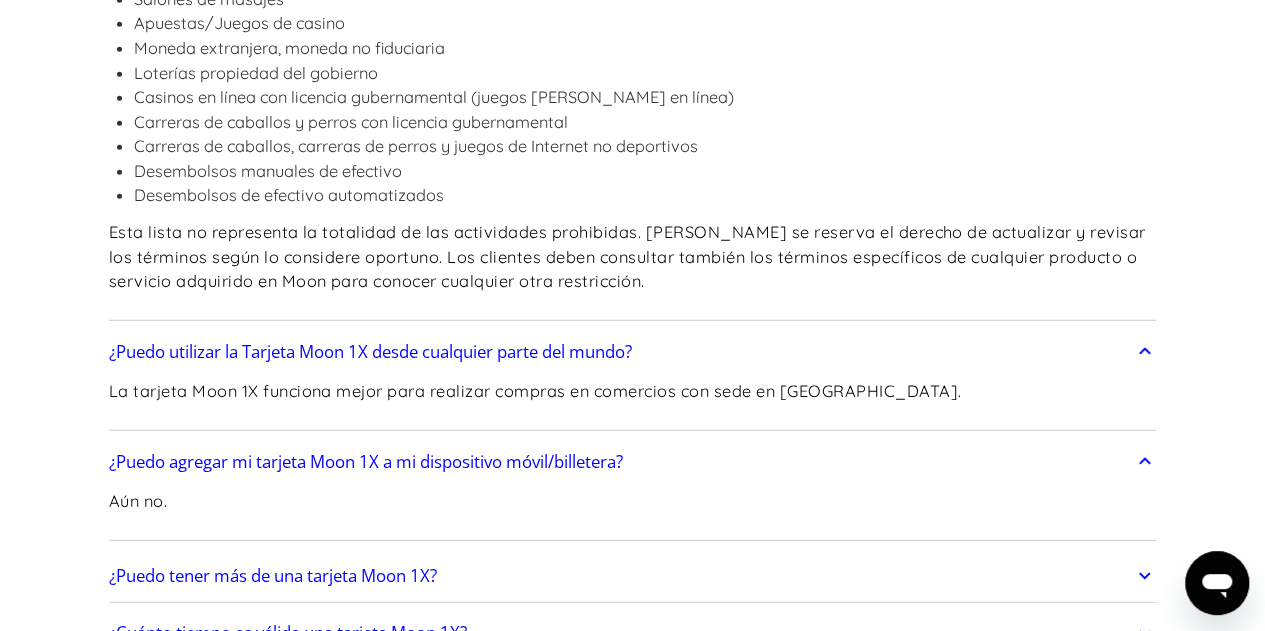 click on "¿Puedo tener más de una tarjeta Moon 1X?" at bounding box center (273, 575) 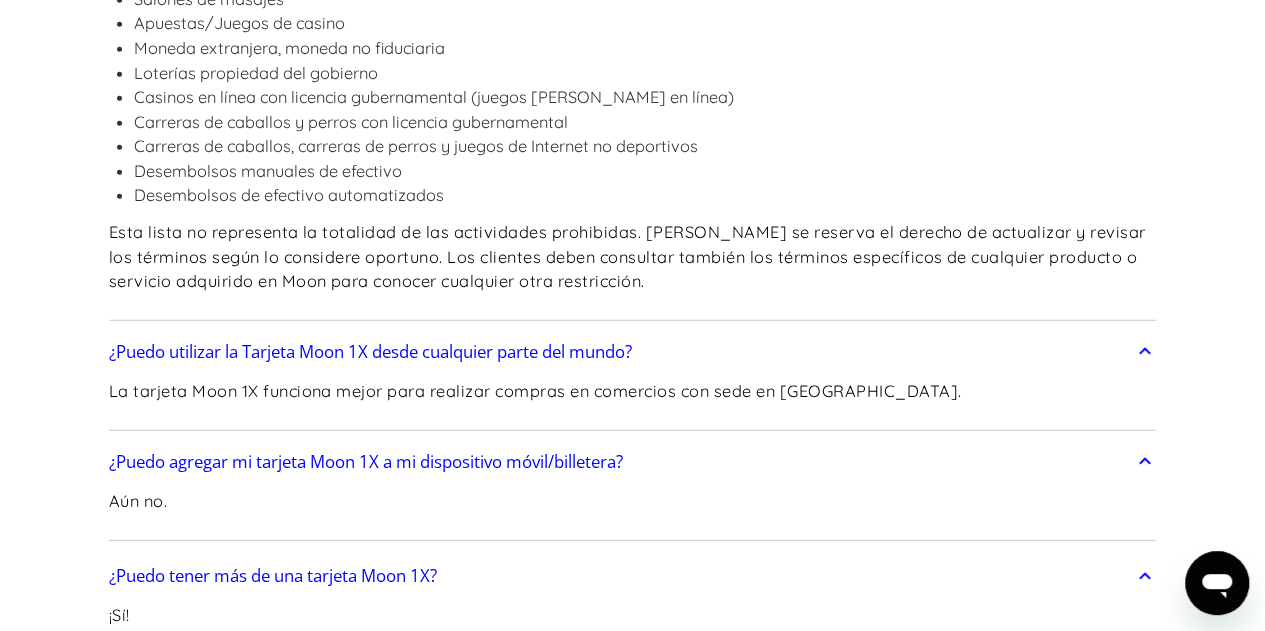 click on "¿Cuánto tiempo es válida una tarjeta Moon 1X?" at bounding box center [288, 685] 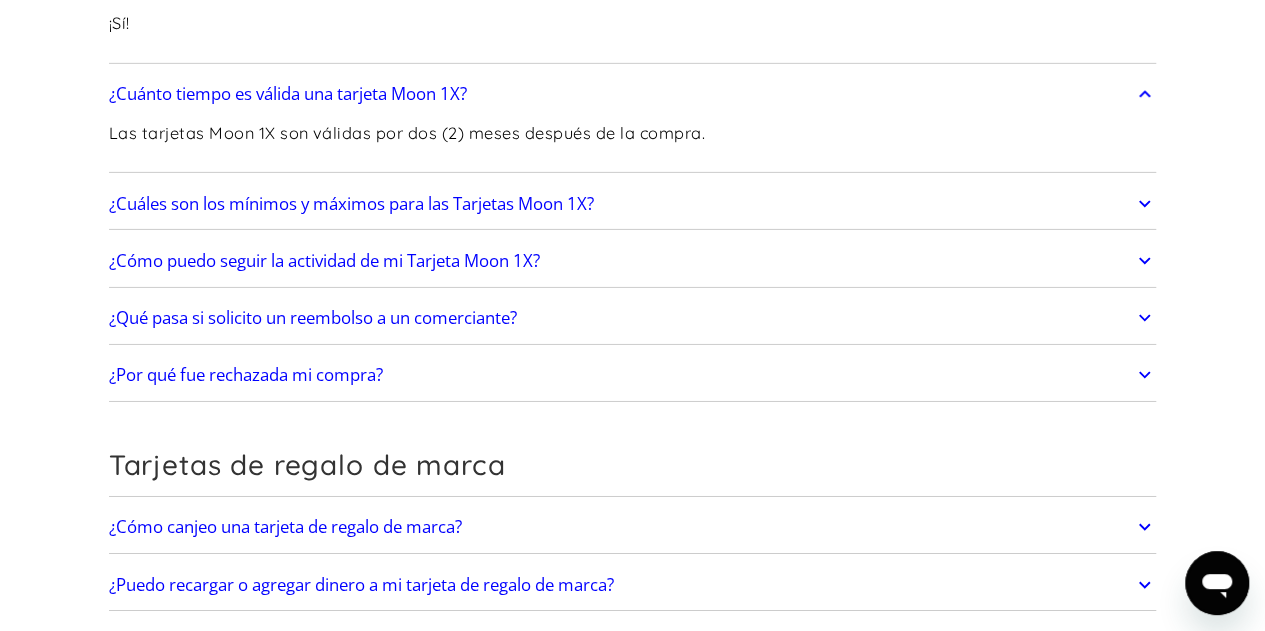 scroll, scrollTop: 7100, scrollLeft: 0, axis: vertical 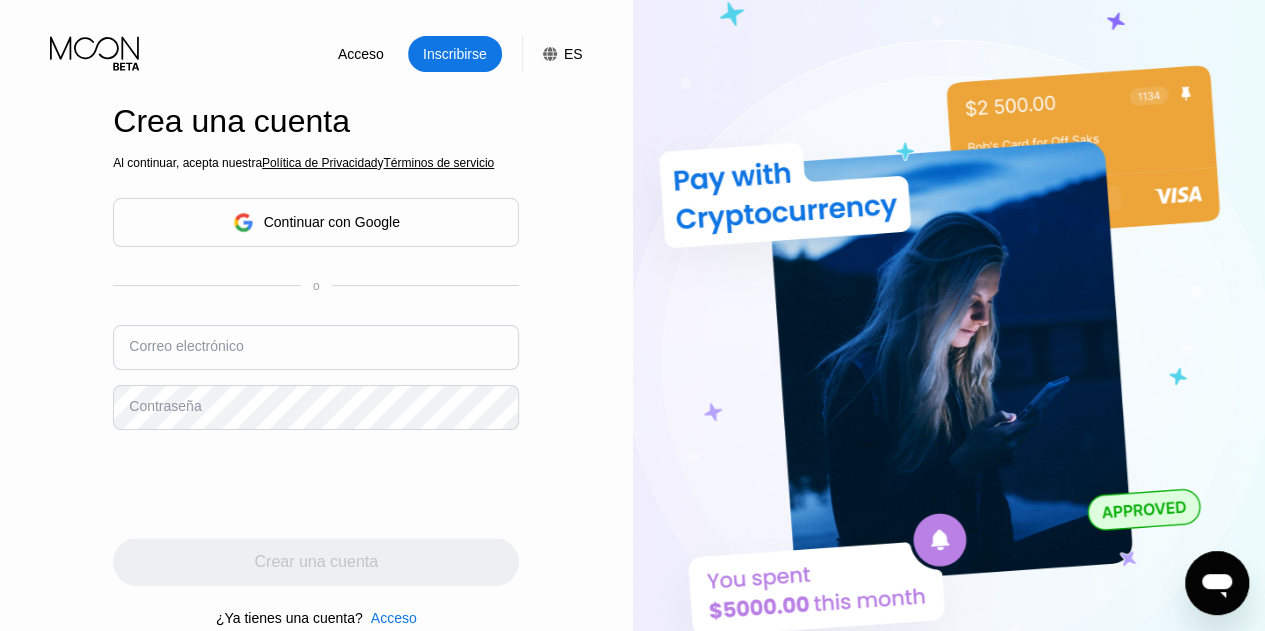 click at bounding box center (316, 347) 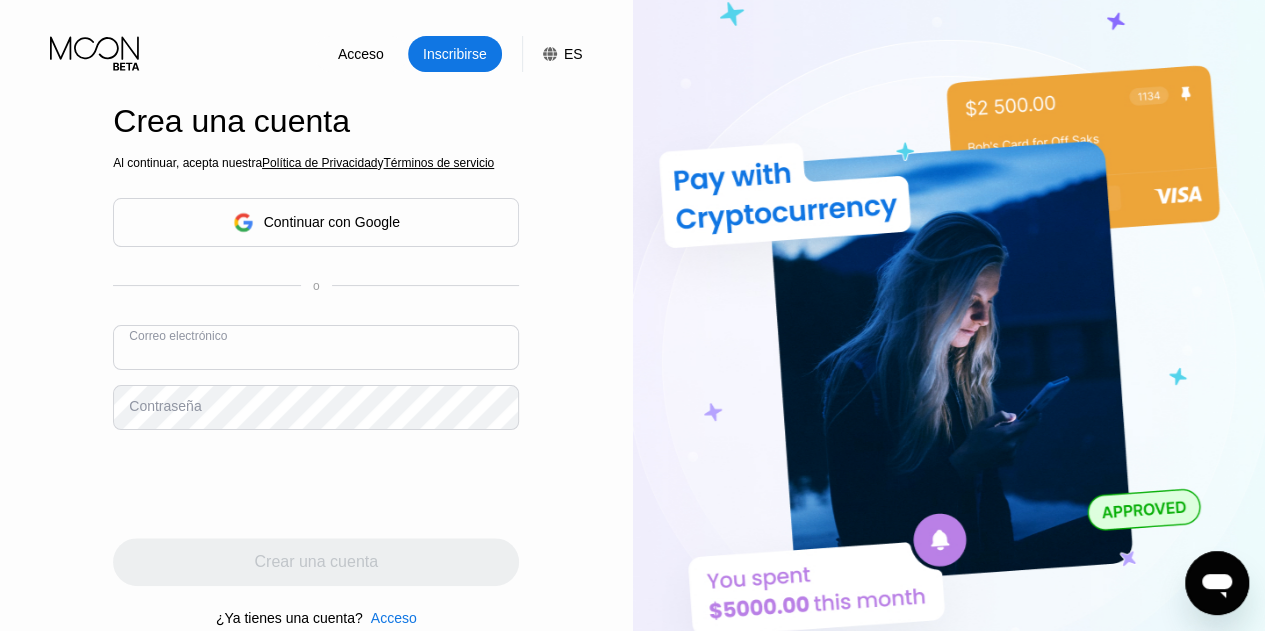paste on "[EMAIL_ADDRESS][DOMAIN_NAME]" 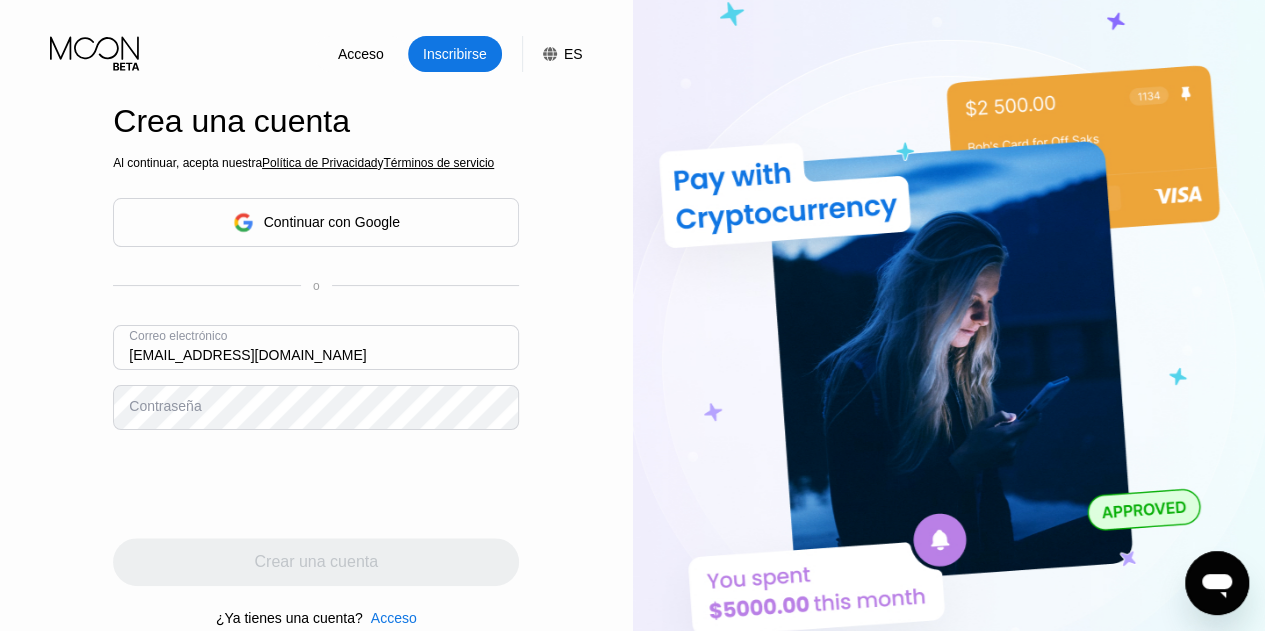 type on "pwm.ranging984@aleeas.com" 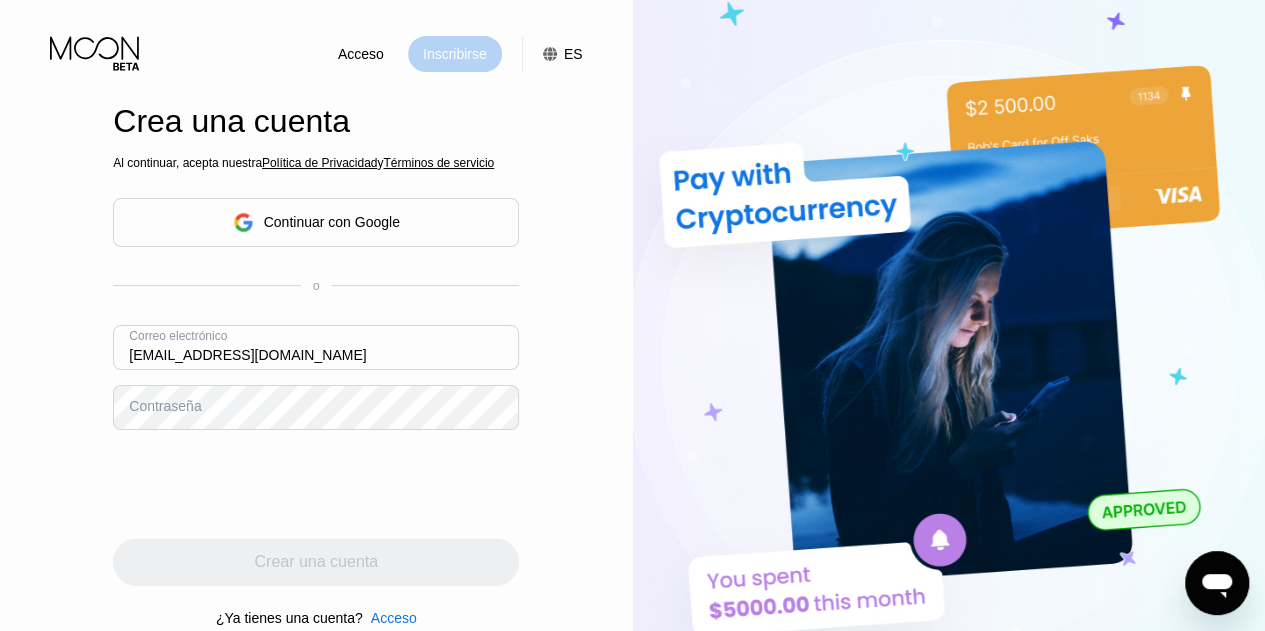 click on "Inscribirse" at bounding box center (455, 54) 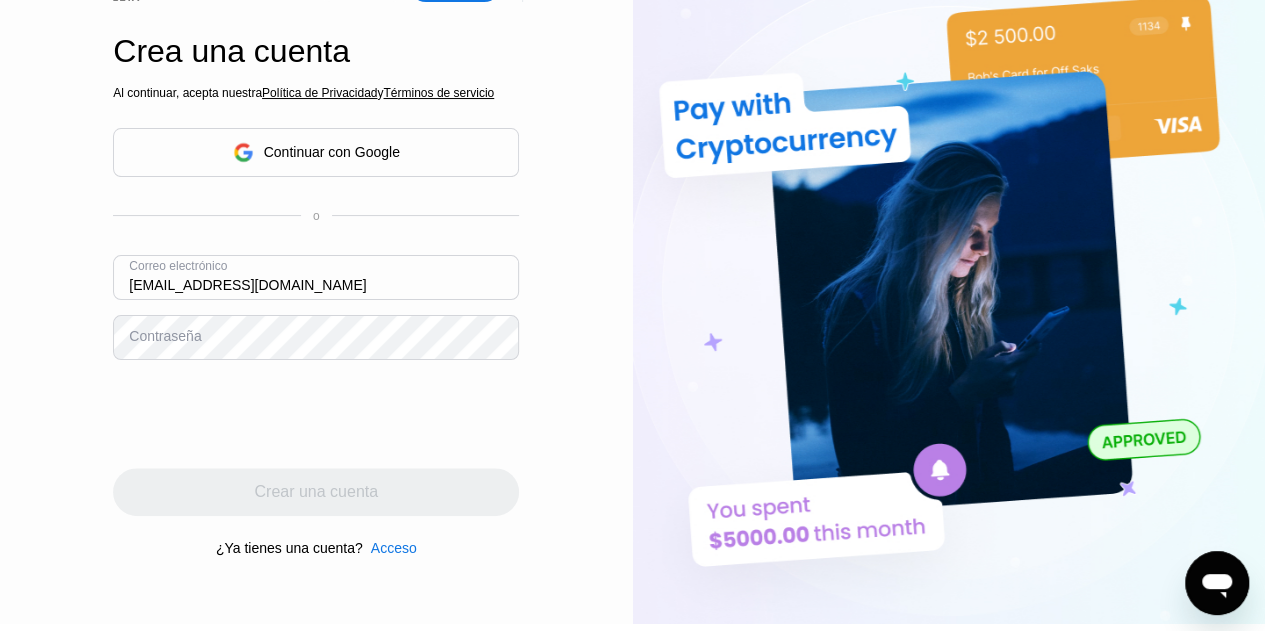 scroll, scrollTop: 0, scrollLeft: 0, axis: both 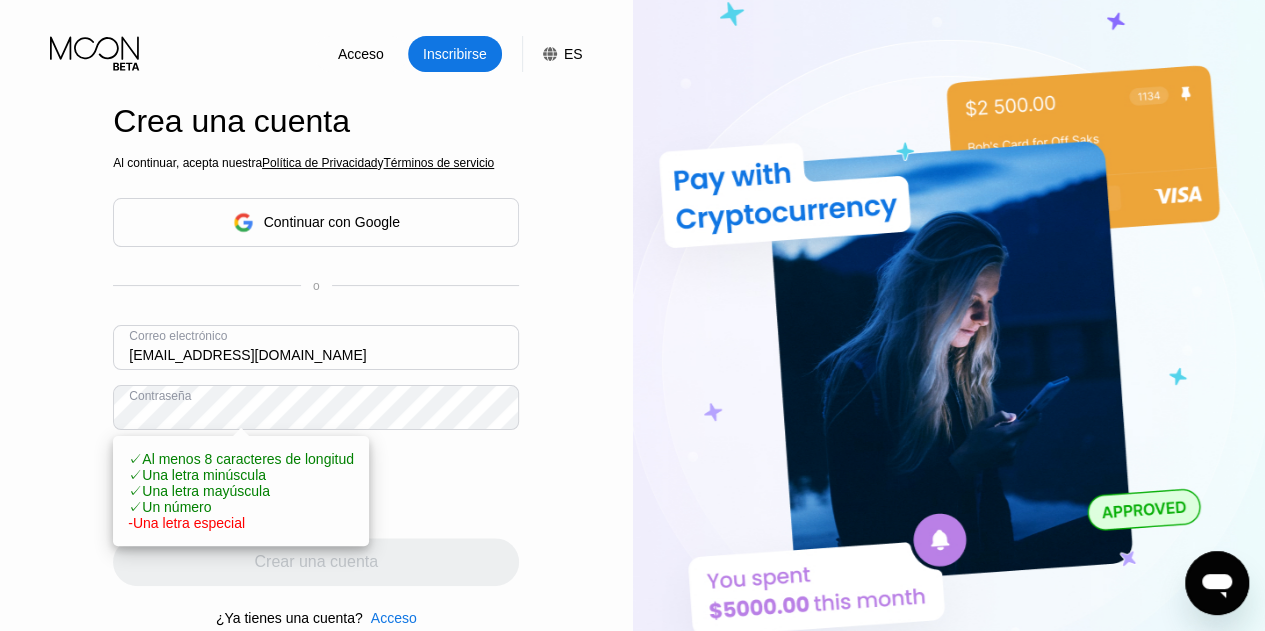 click on "Acceso Inscribirse ES Idioma Inglés Ahorrar Crea una cuenta Al continuar, acepta nuestra  Política de Privacidad  y  Términos de servicio       Continuar con Google o Correo electrónico pwm.ranging984@aleeas.com Contraseña ✓  Al menos 8 caracteres de longitud  ✓  Una letra minúscula  ✓  Una letra mayúscula  ✓  Un número  -  Una letra especial Crear una cuenta ¿Ya tienes una cuenta? Acceso" at bounding box center [316, 347] 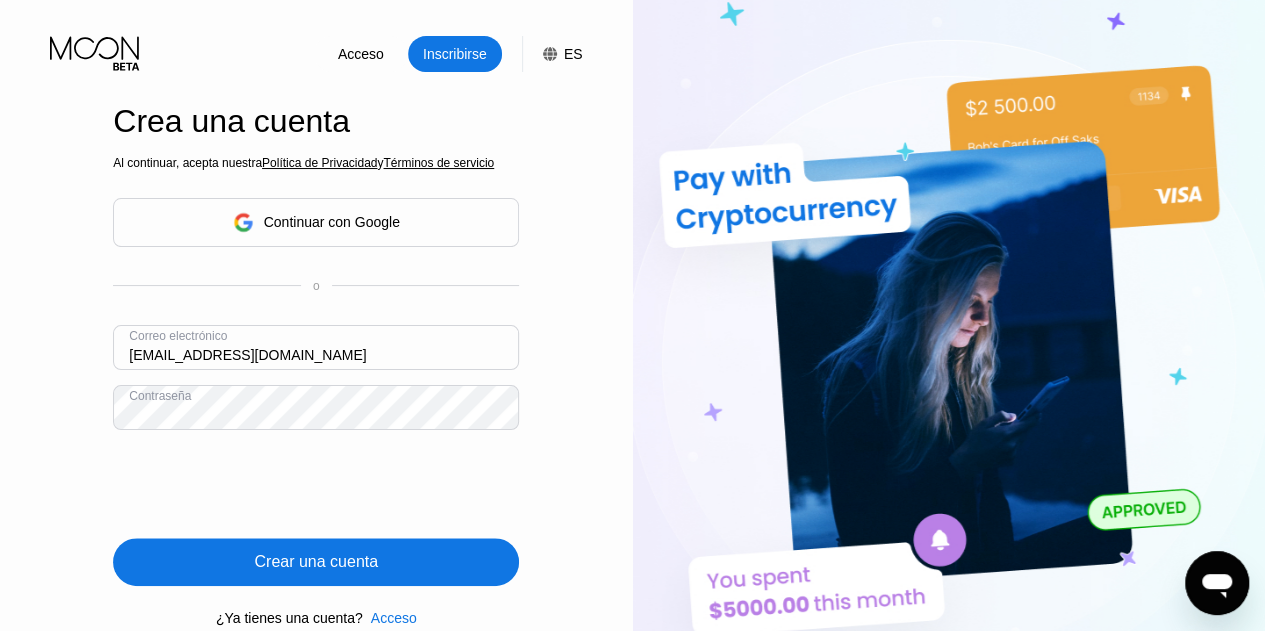 click on "Crear una cuenta" at bounding box center (316, 561) 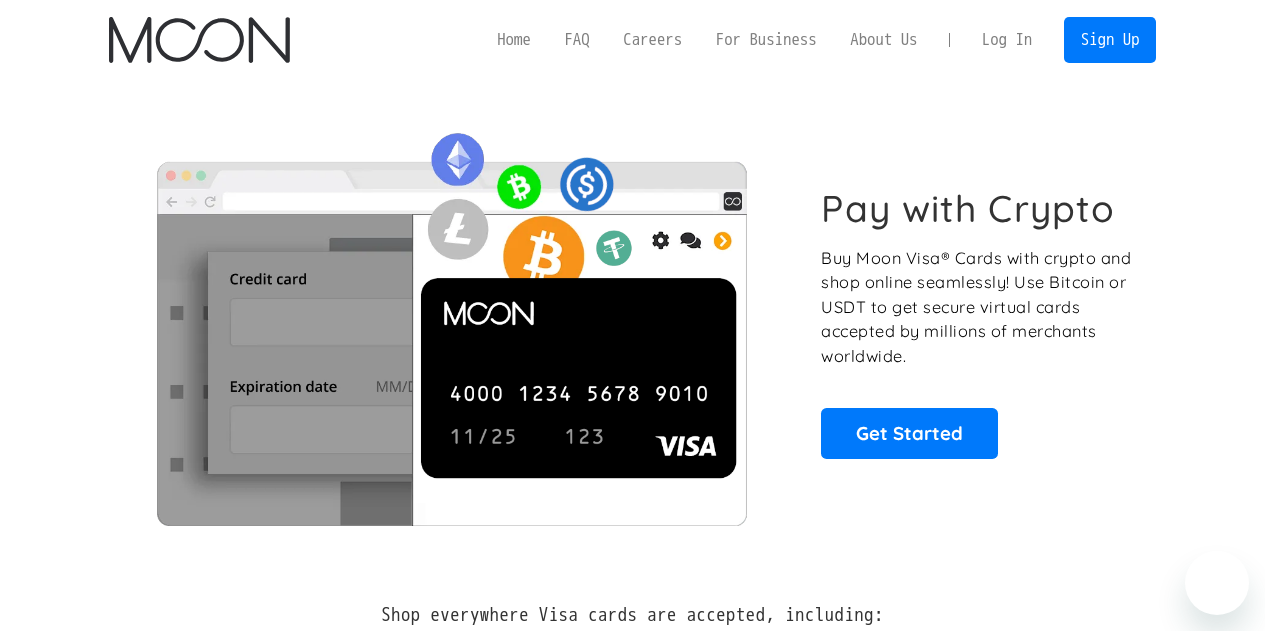 scroll, scrollTop: 0, scrollLeft: 0, axis: both 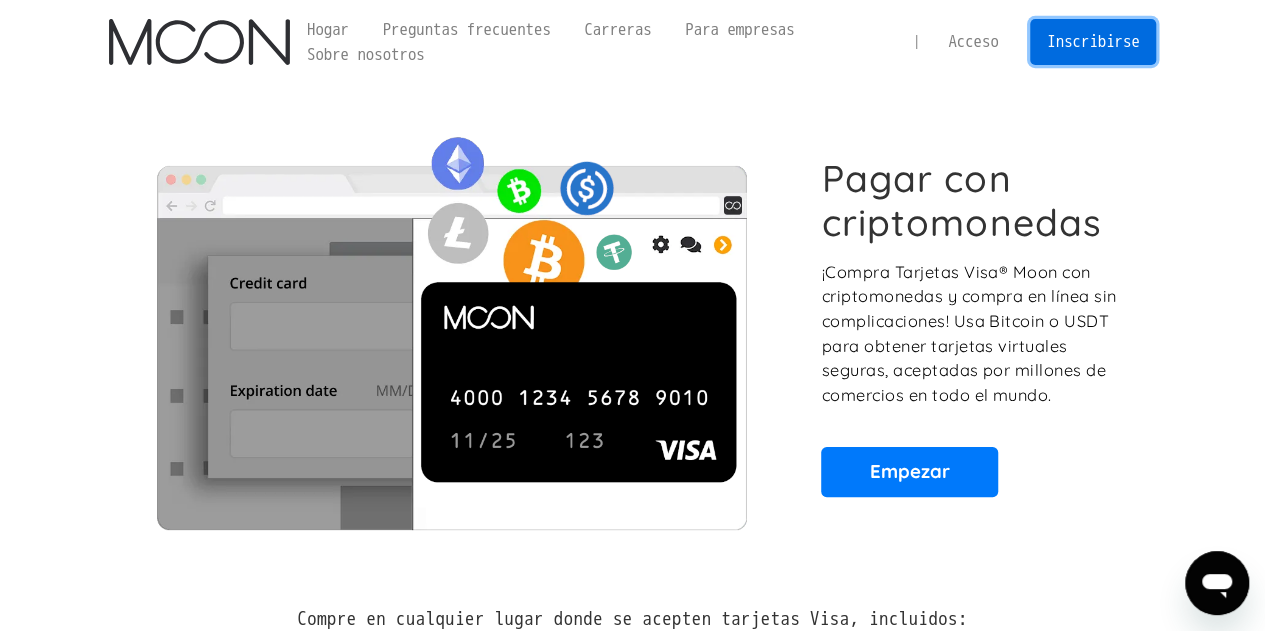 click on "Inscribirse" at bounding box center [1093, 41] 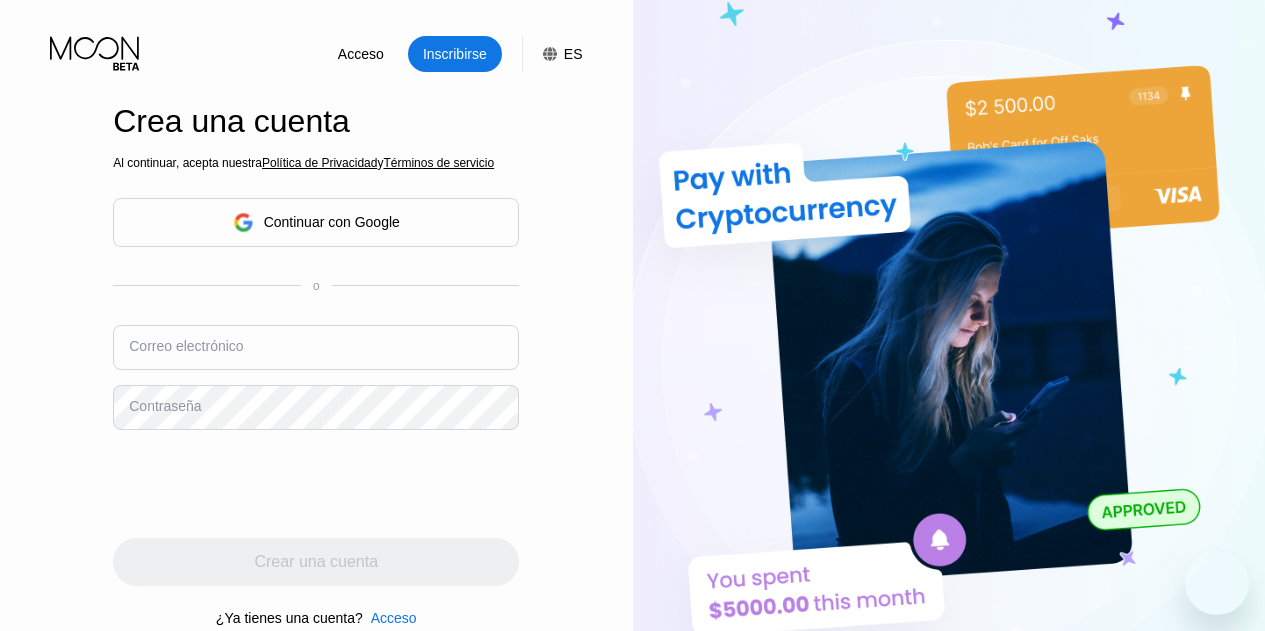 scroll, scrollTop: 0, scrollLeft: 0, axis: both 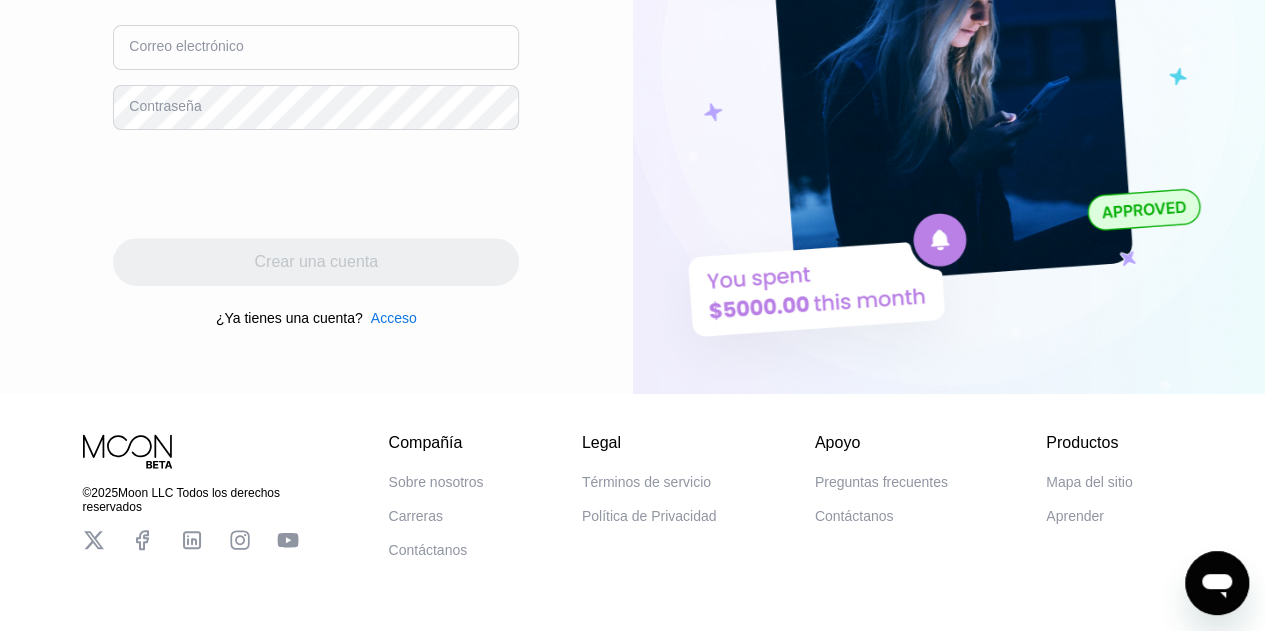 type on "[EMAIL_ADDRESS][DOMAIN_NAME]" 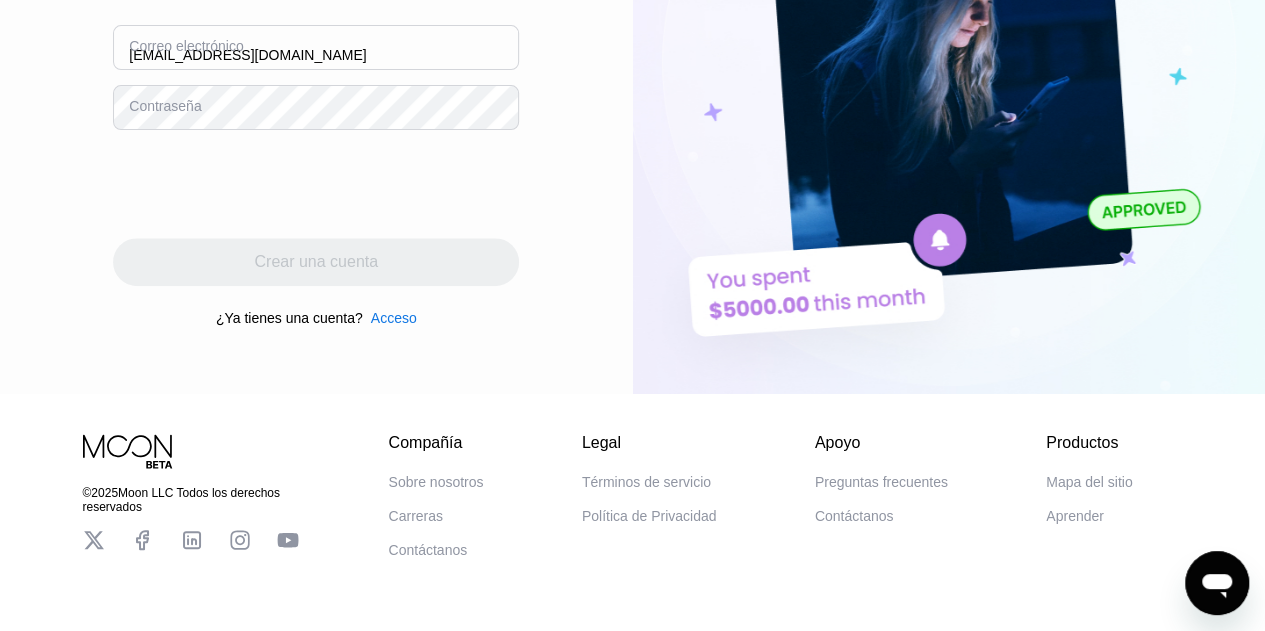 click on "Acceso" at bounding box center (394, 318) 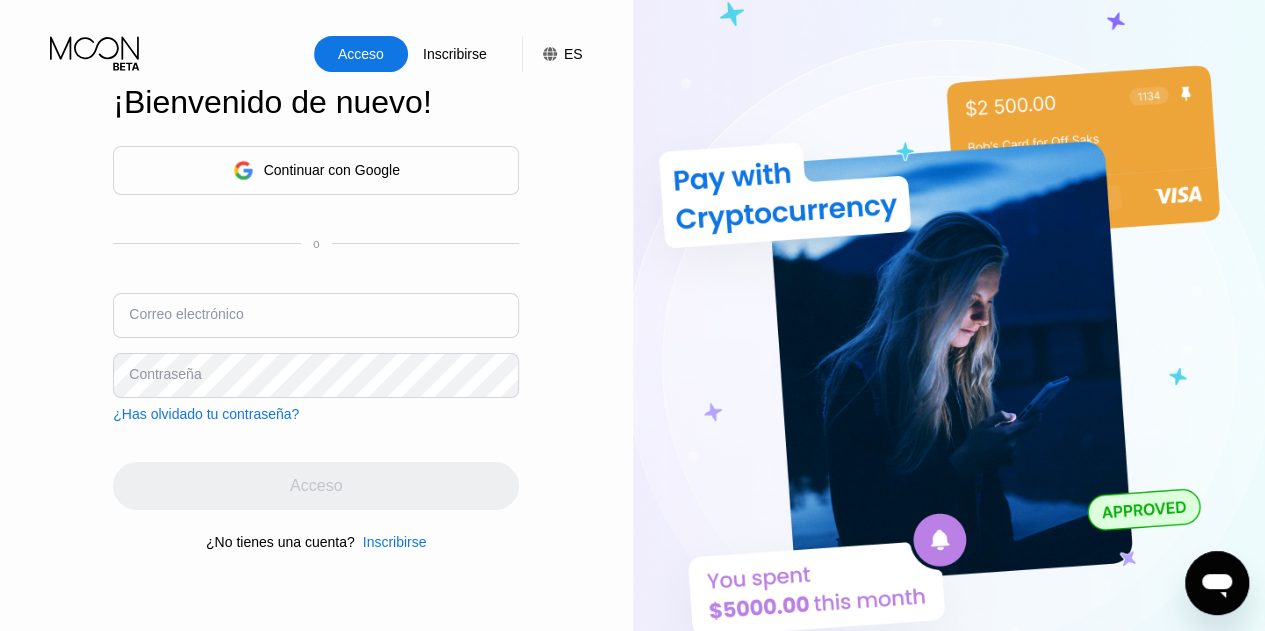 click at bounding box center (316, 315) 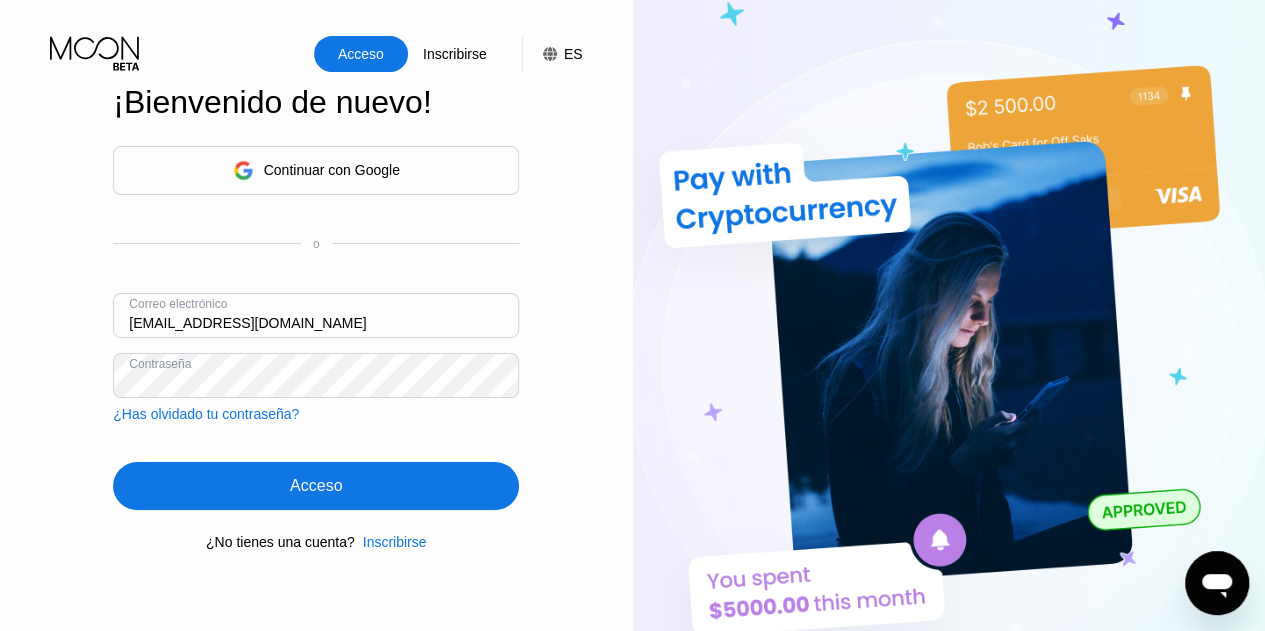 click on "Acceso" at bounding box center (316, 486) 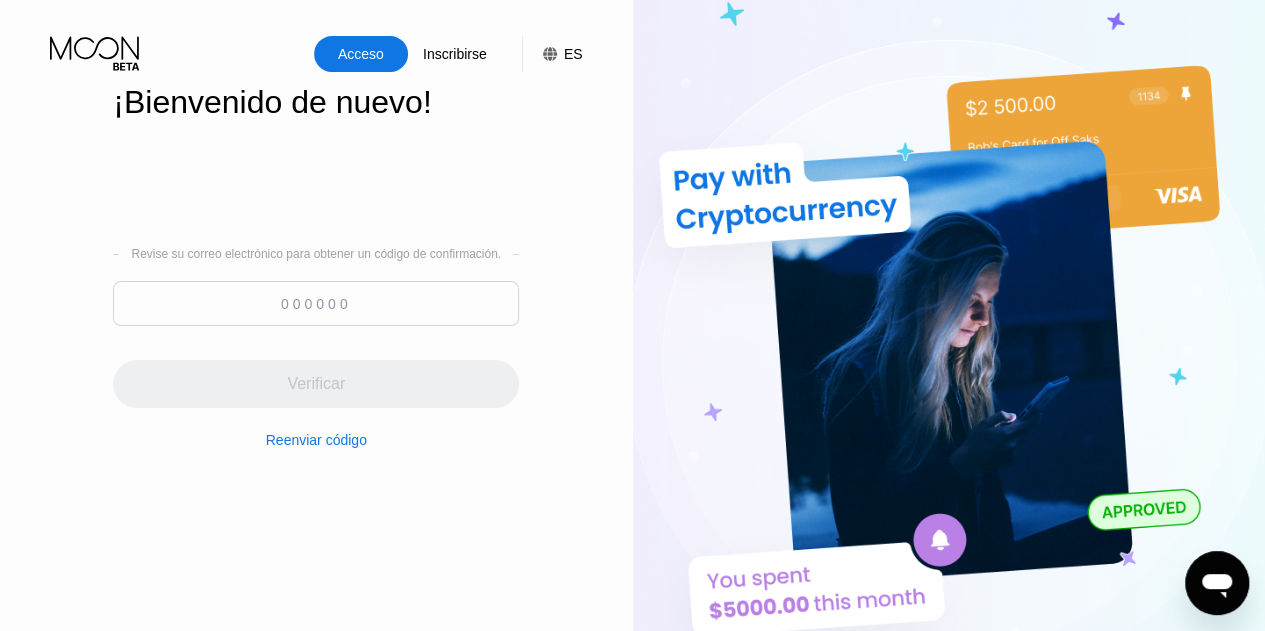paste on "304204" 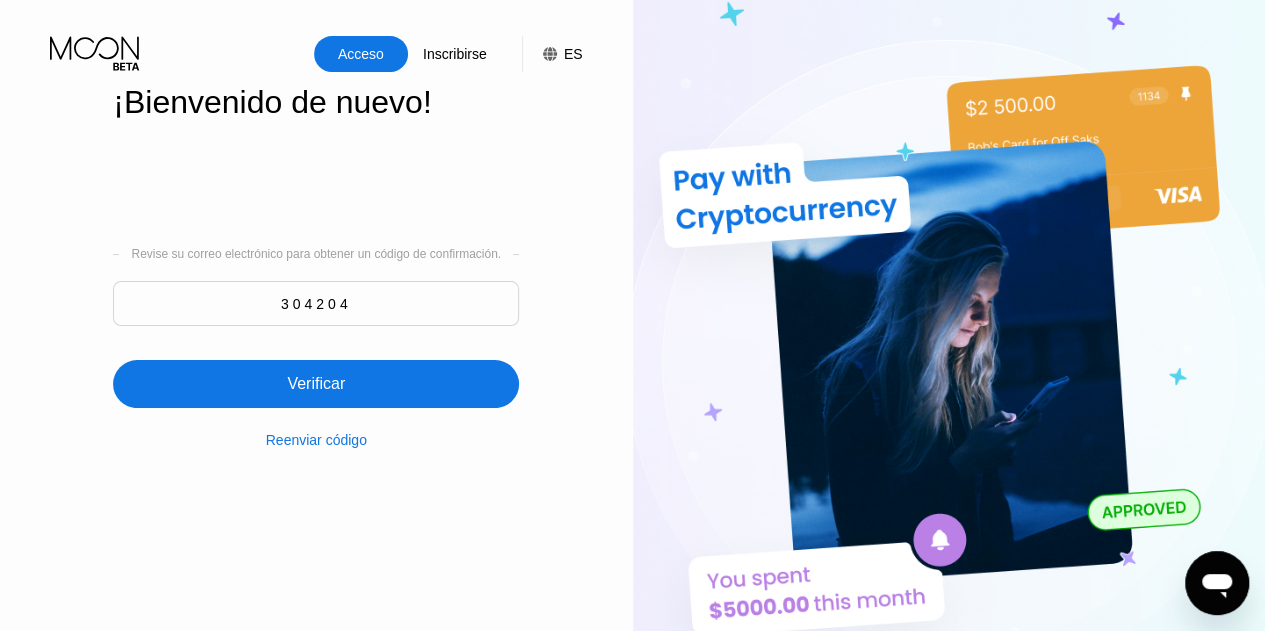 click on "Verificar" at bounding box center (316, 384) 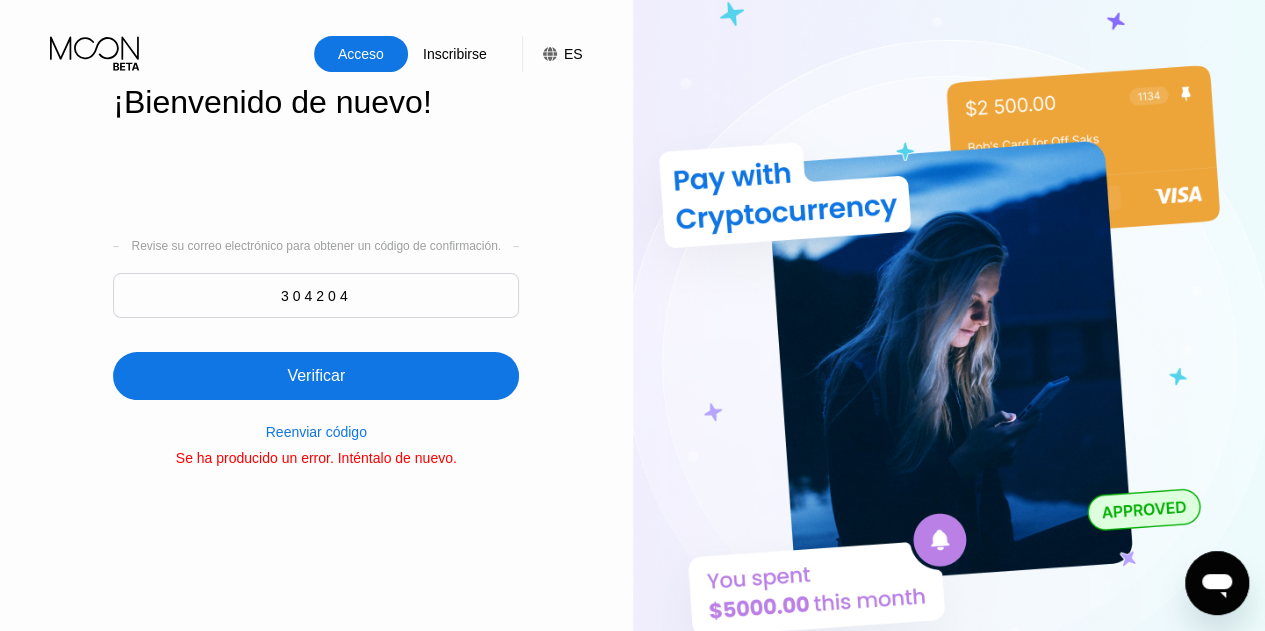 click on "304204" at bounding box center (316, 295) 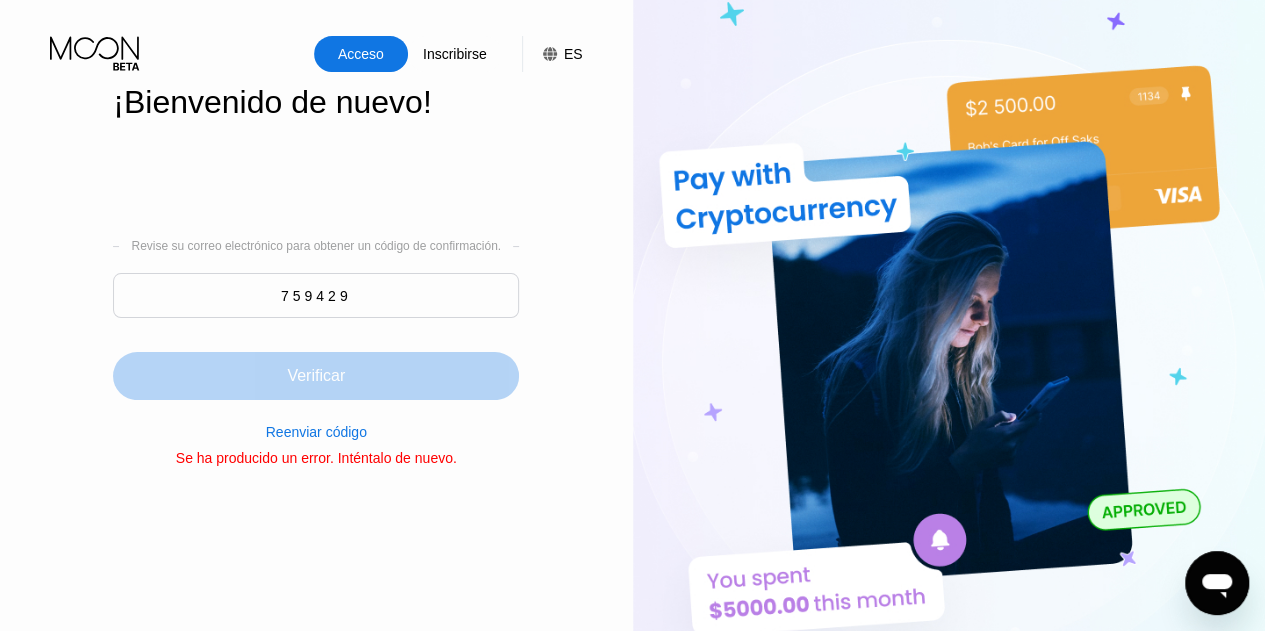 click on "Verificar" at bounding box center (316, 376) 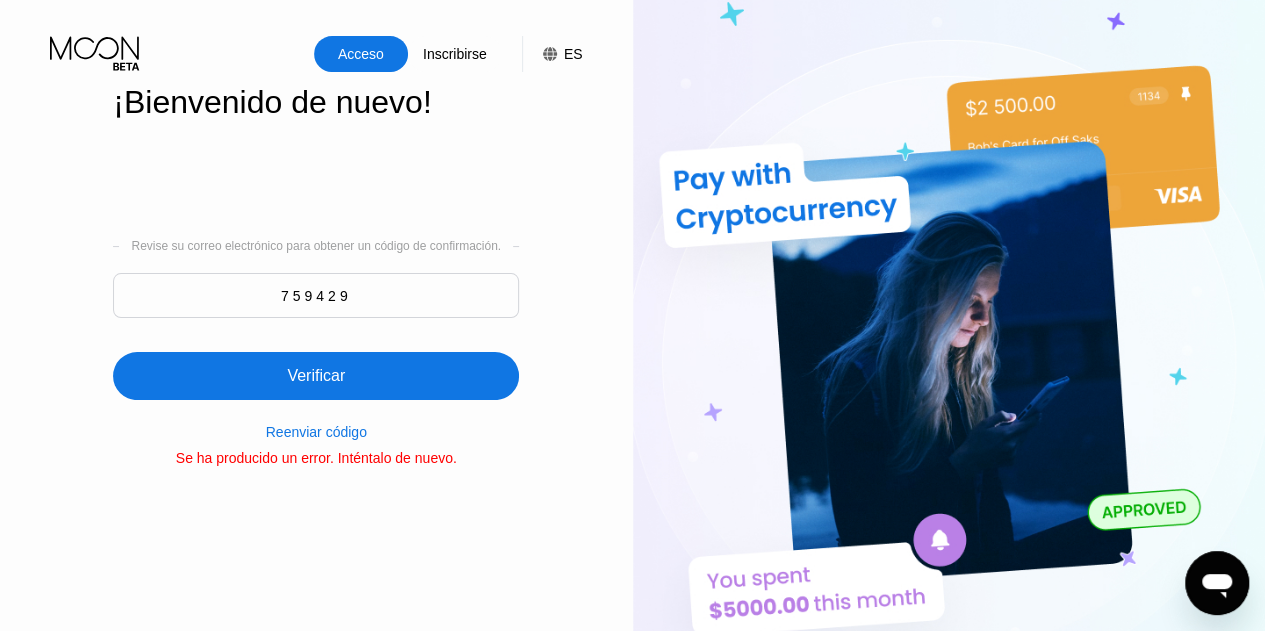 click on "Reenviar código" at bounding box center [316, 432] 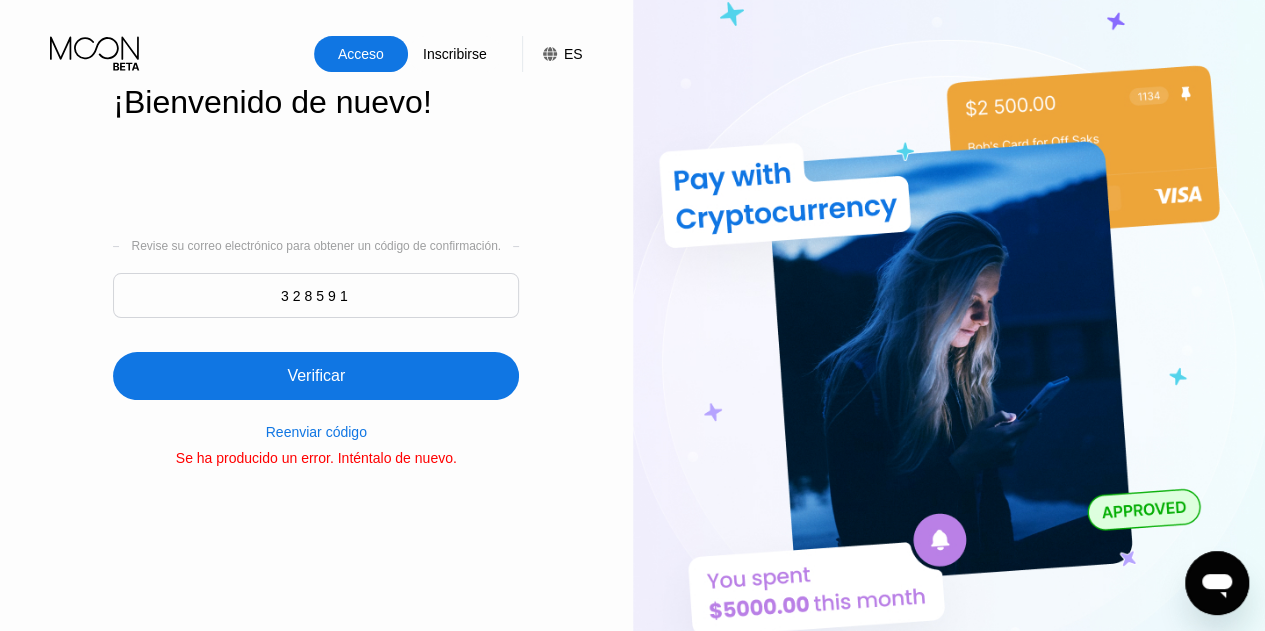 type on "328591" 